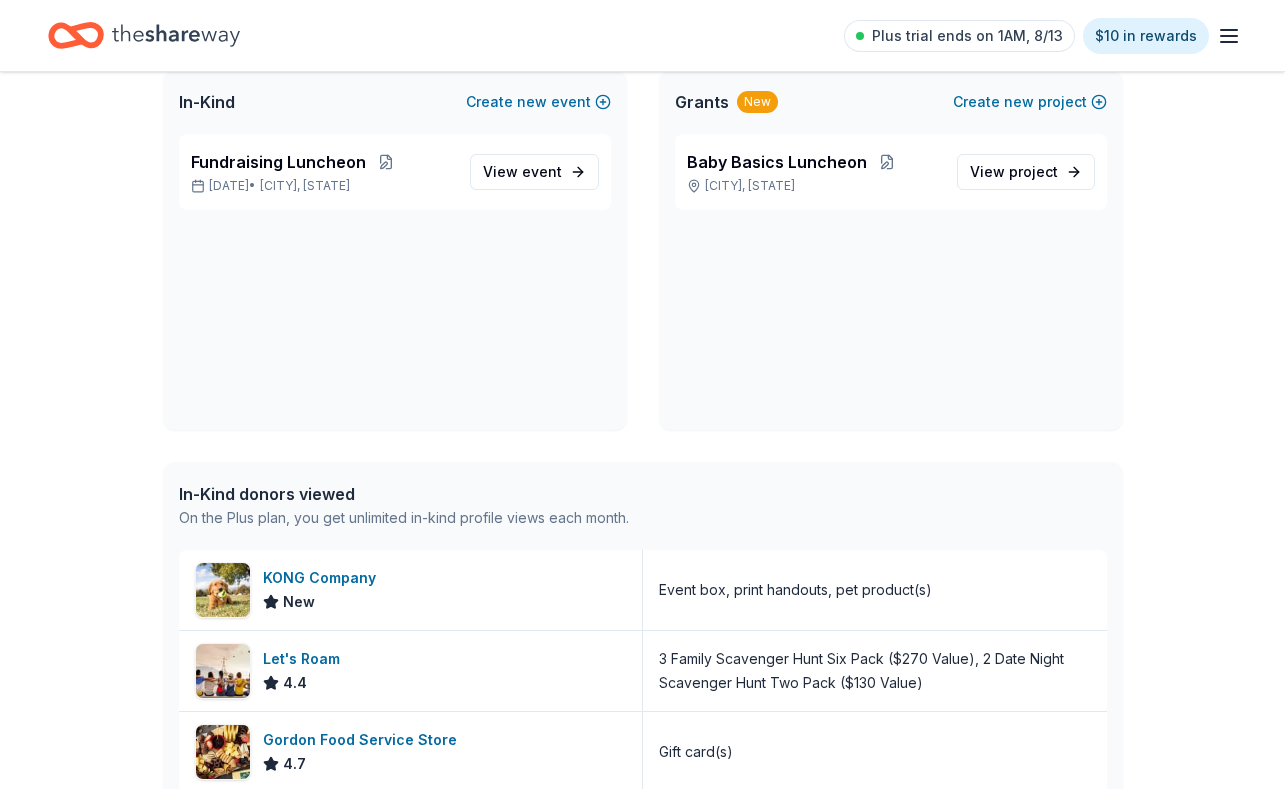 scroll, scrollTop: 141, scrollLeft: 0, axis: vertical 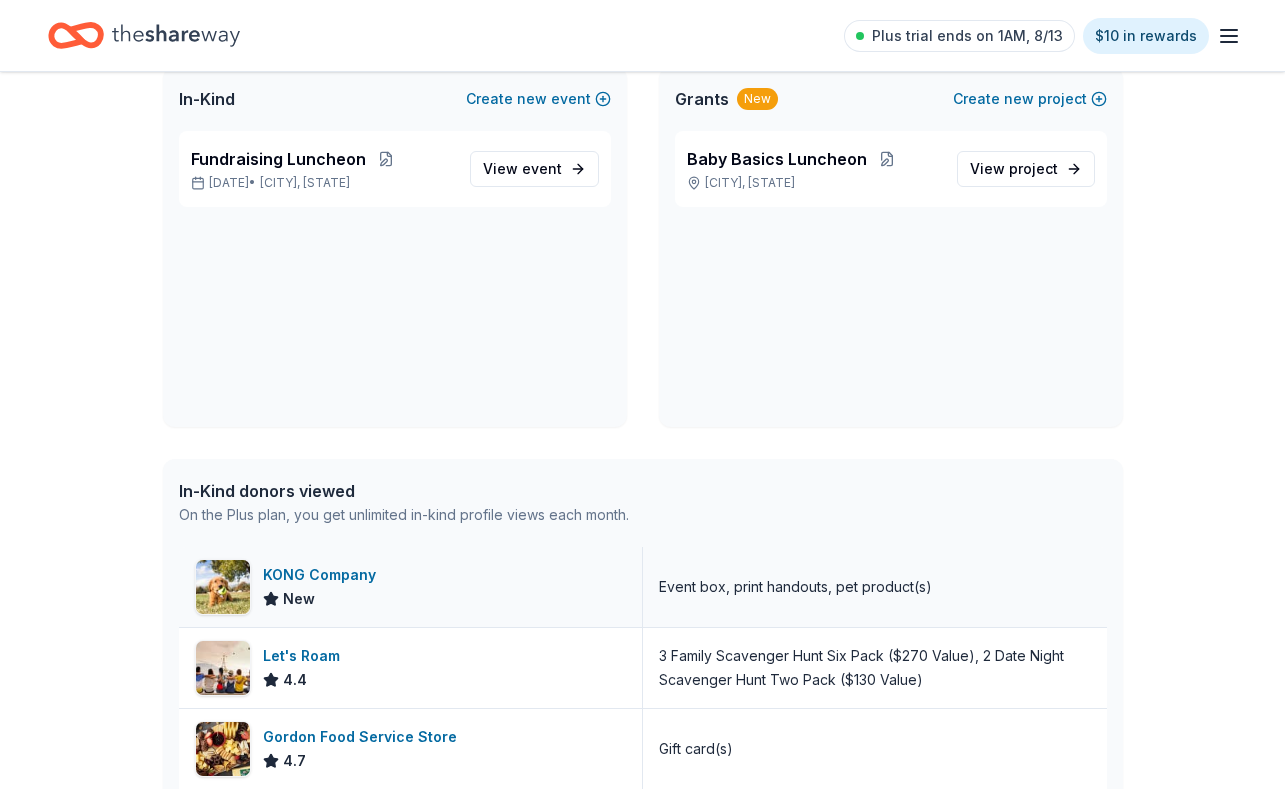 click on "KONG Company" at bounding box center (323, 575) 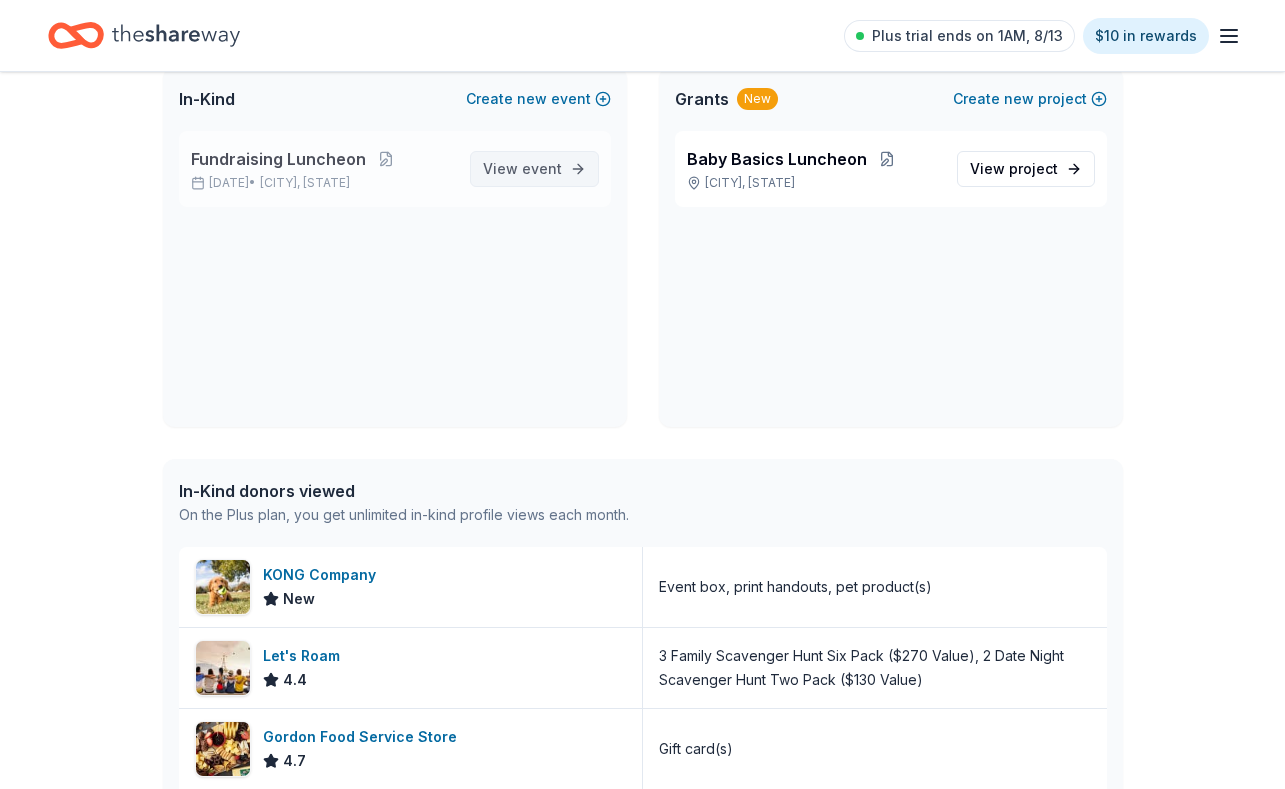 click on "event" at bounding box center (542, 168) 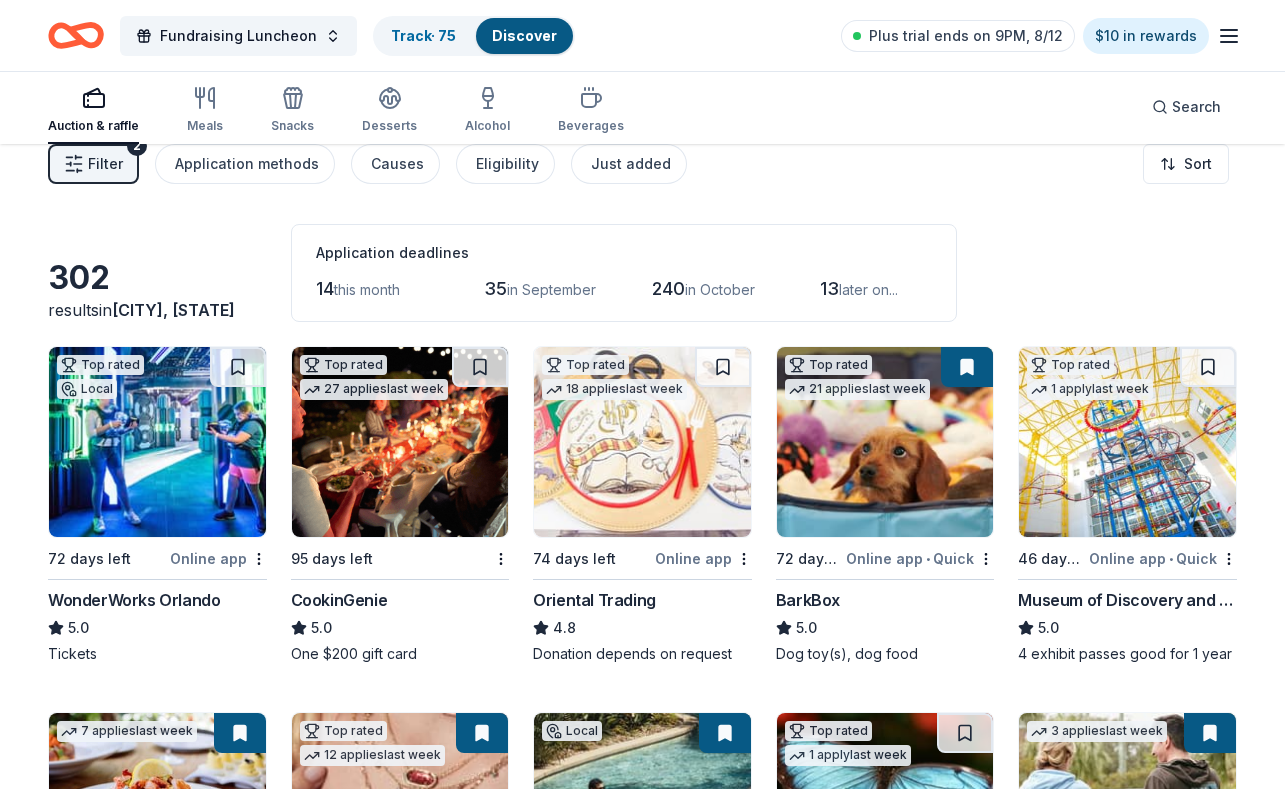 scroll, scrollTop: 0, scrollLeft: 0, axis: both 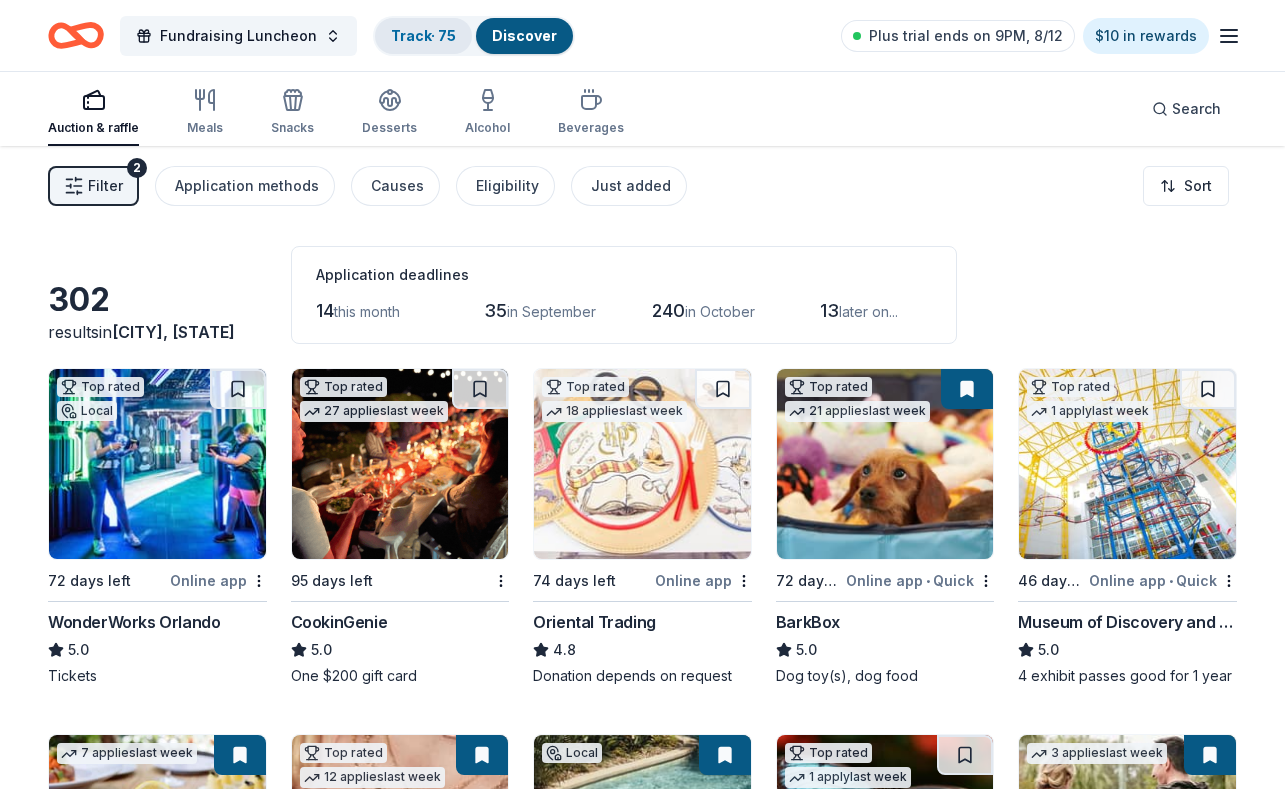 click on "Track  · 75" at bounding box center [423, 35] 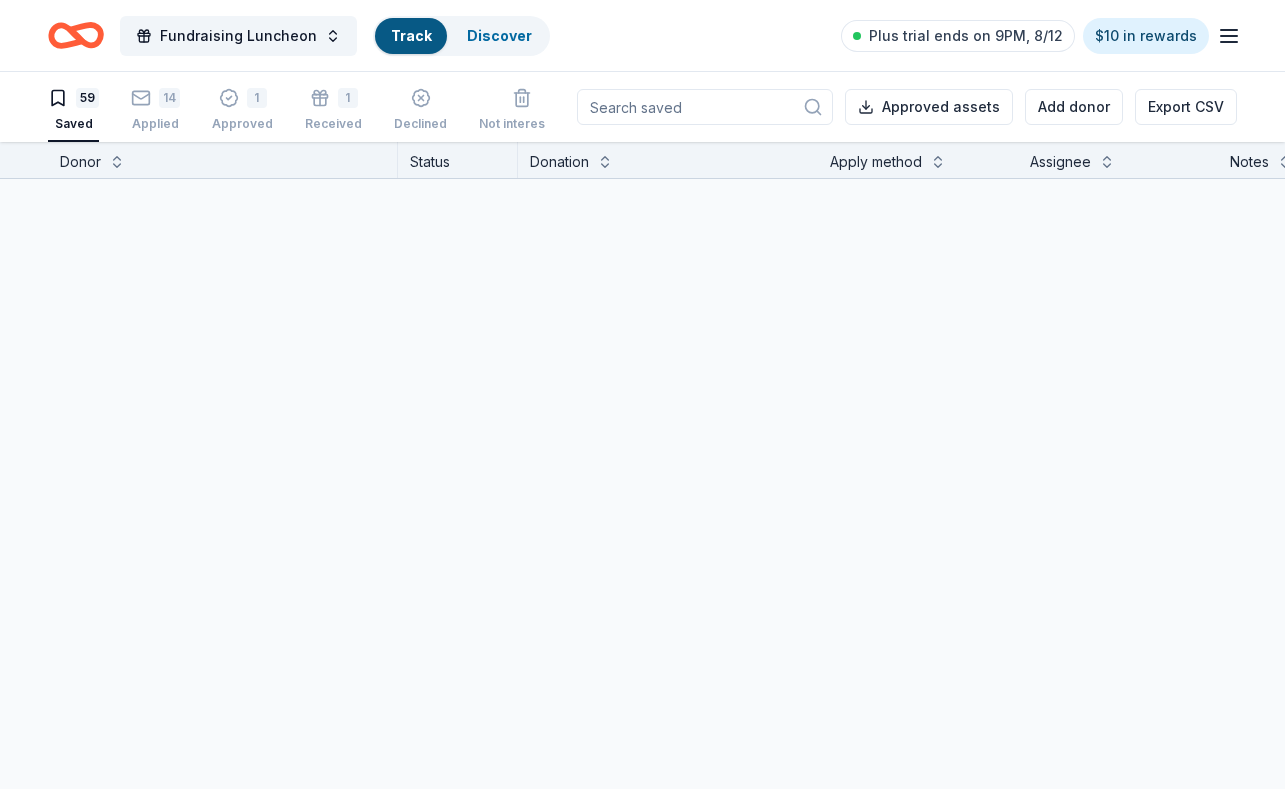 scroll, scrollTop: 1, scrollLeft: 0, axis: vertical 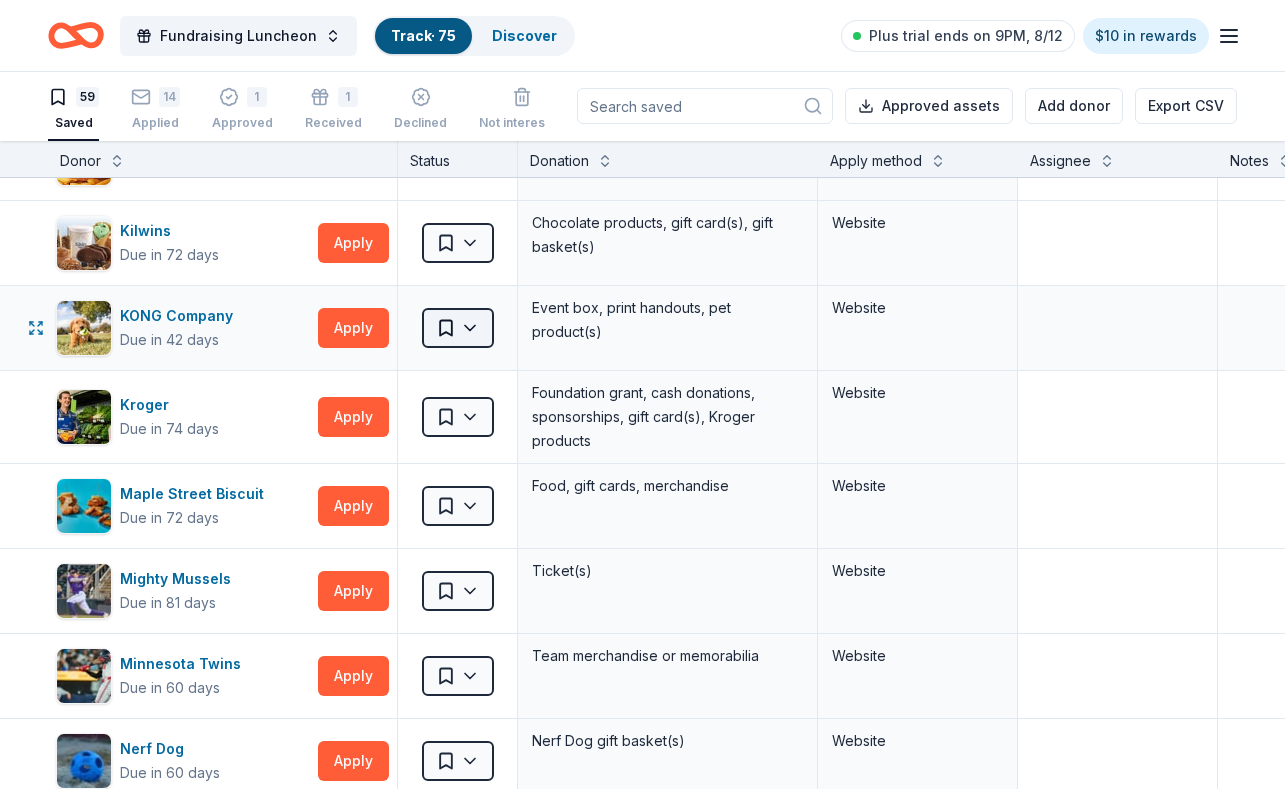 click on "Fundraising Luncheon Track · 75 Discover Plus trial ends on 9PM, [DATE] $10 in rewards 59 Saved 14 Applied 1 Approved 1 Received Declined Not interested Approved assets Add donor Export CSV Donor Status Donation Apply method Assignee Notes 4imprint Due in 42 days Apply Saved Pre-imprinted products Website AF Travel Ideas Due in 95 days Apply Saved Taste of Tuscany: choice of a 3 nights stay in Florence or a 5 night stay in Cortona in a 2 bedroom apartment in the city center (Retail value is €2.500 Euro; you keep any proceeds above our charity rate of €1.800 Euro). The package includes a private walking tour of the town with a professional guide, a visit to an artisanal jewelry boutique with a glass of Italian Prosecco, wine tasting in a traditional Enoteca with local wines, pre-arrival and in-house local English speaking concierge and booking services, and all consumption fees (A/C, heating, etc). Upgrade and a la carte extras available on request. In app Alaska Airlines Due in 58 days Apply Saved Apply" at bounding box center (642, 393) 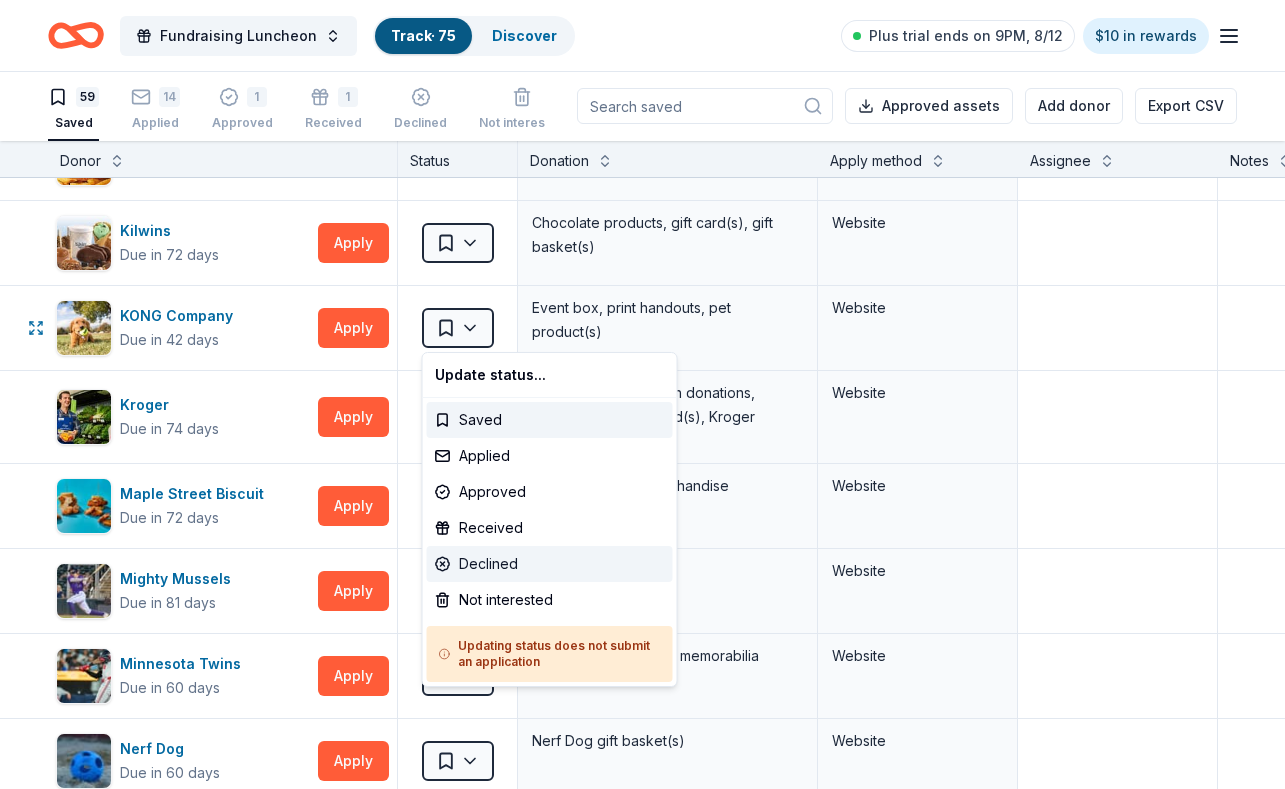 click on "Declined" at bounding box center (550, 564) 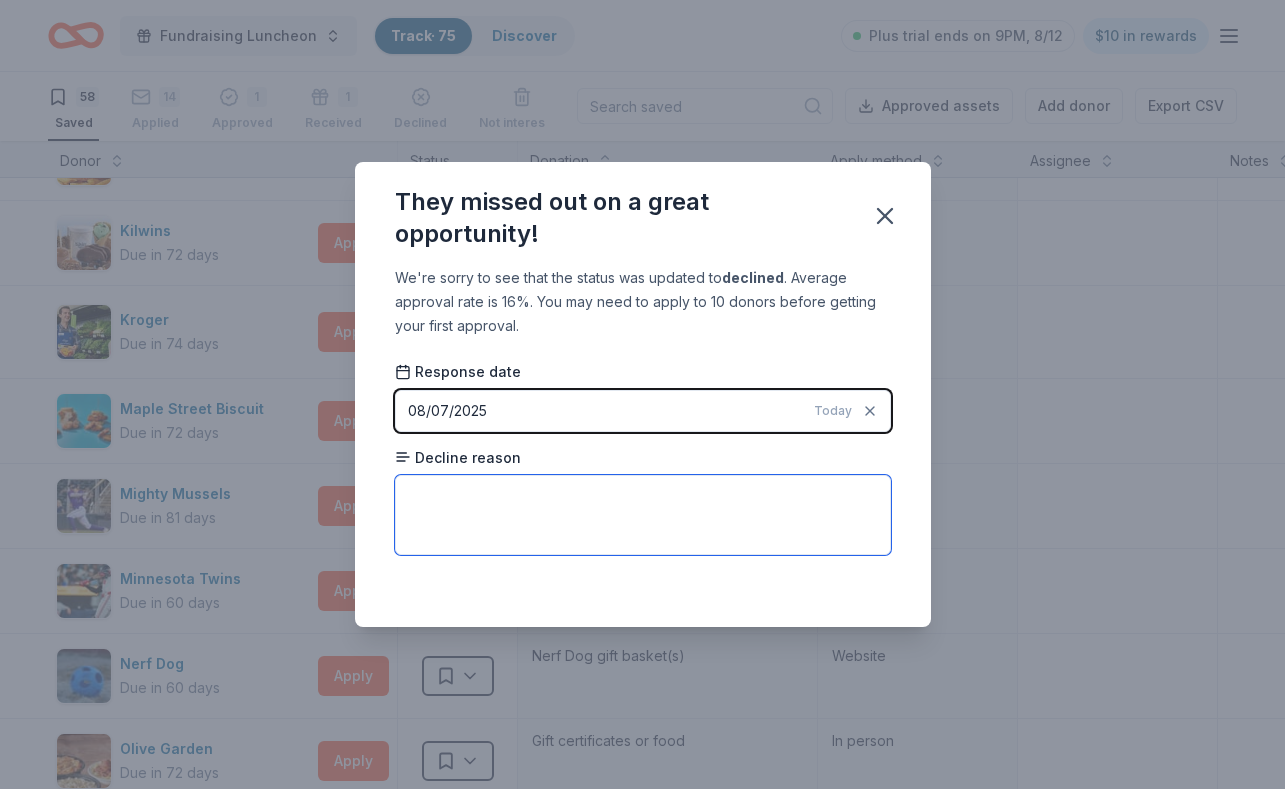 click at bounding box center (643, 515) 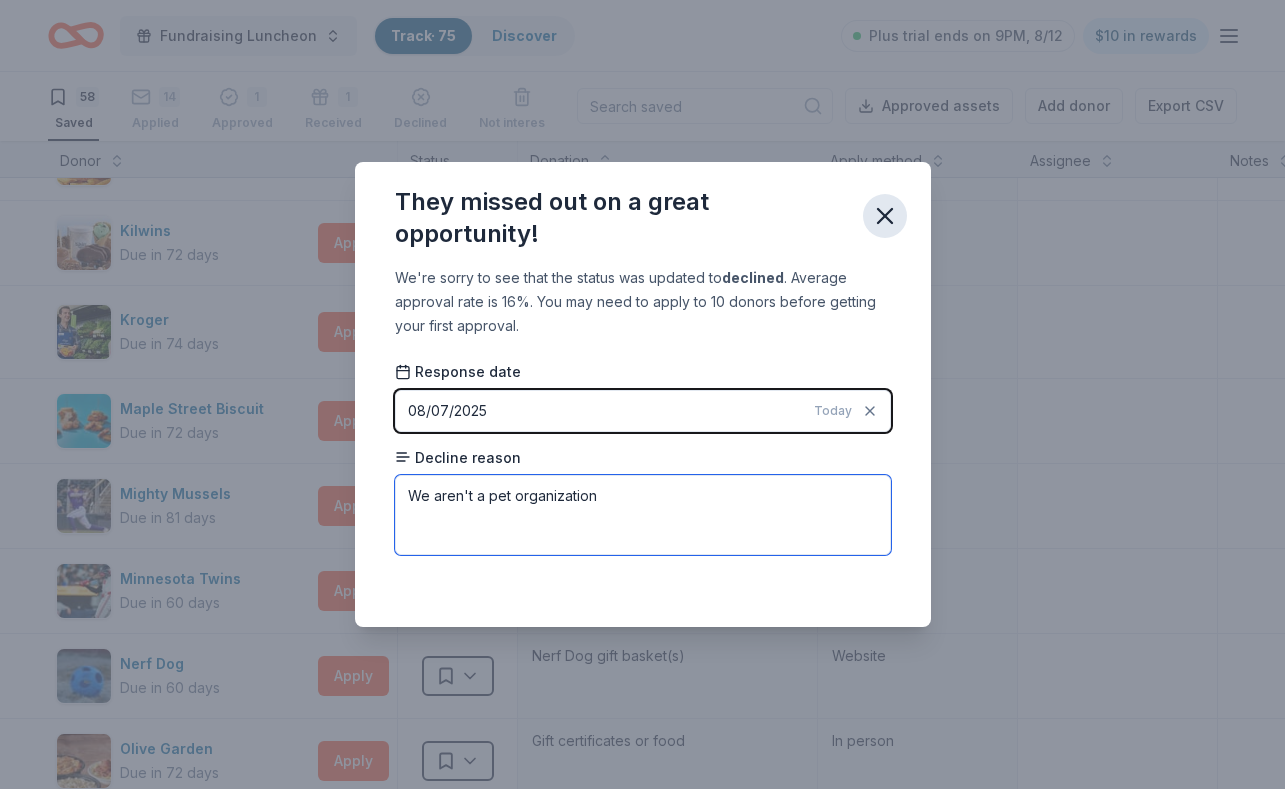 type on "We aren't a pet organization" 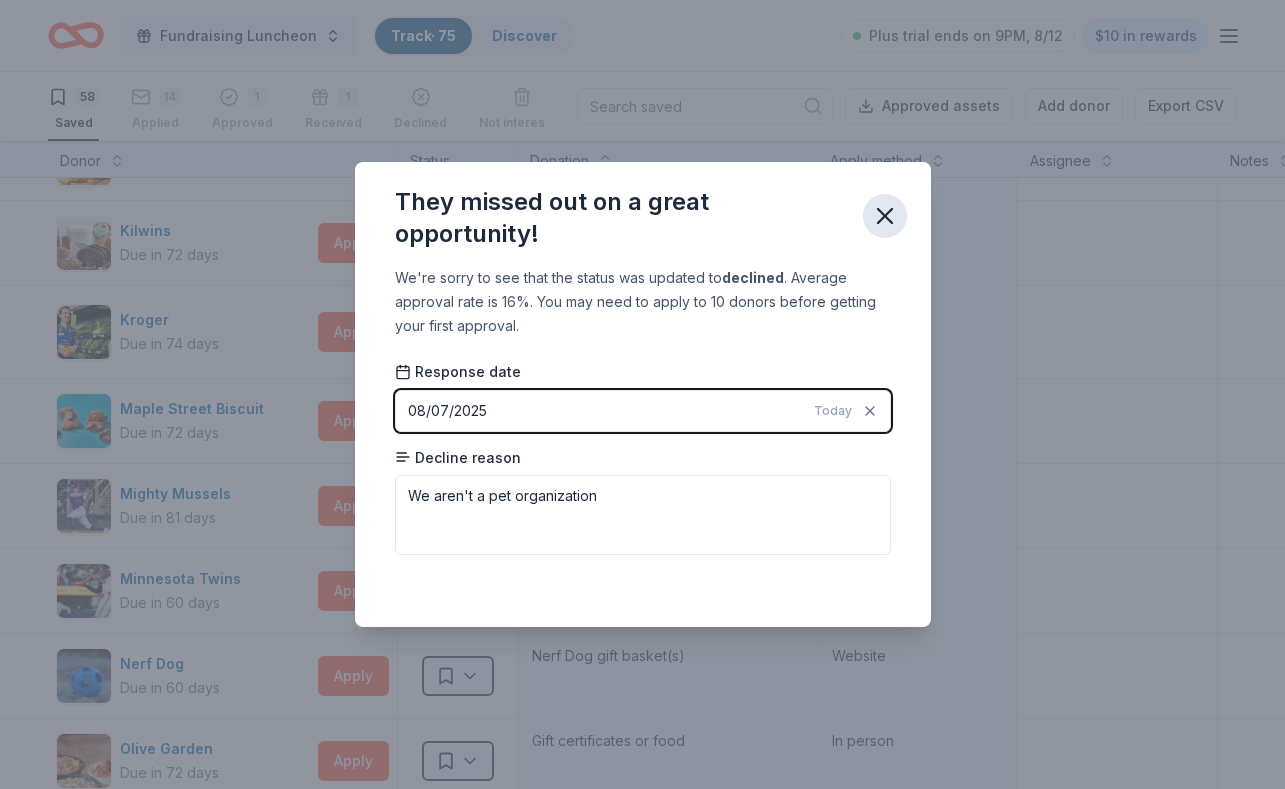 click 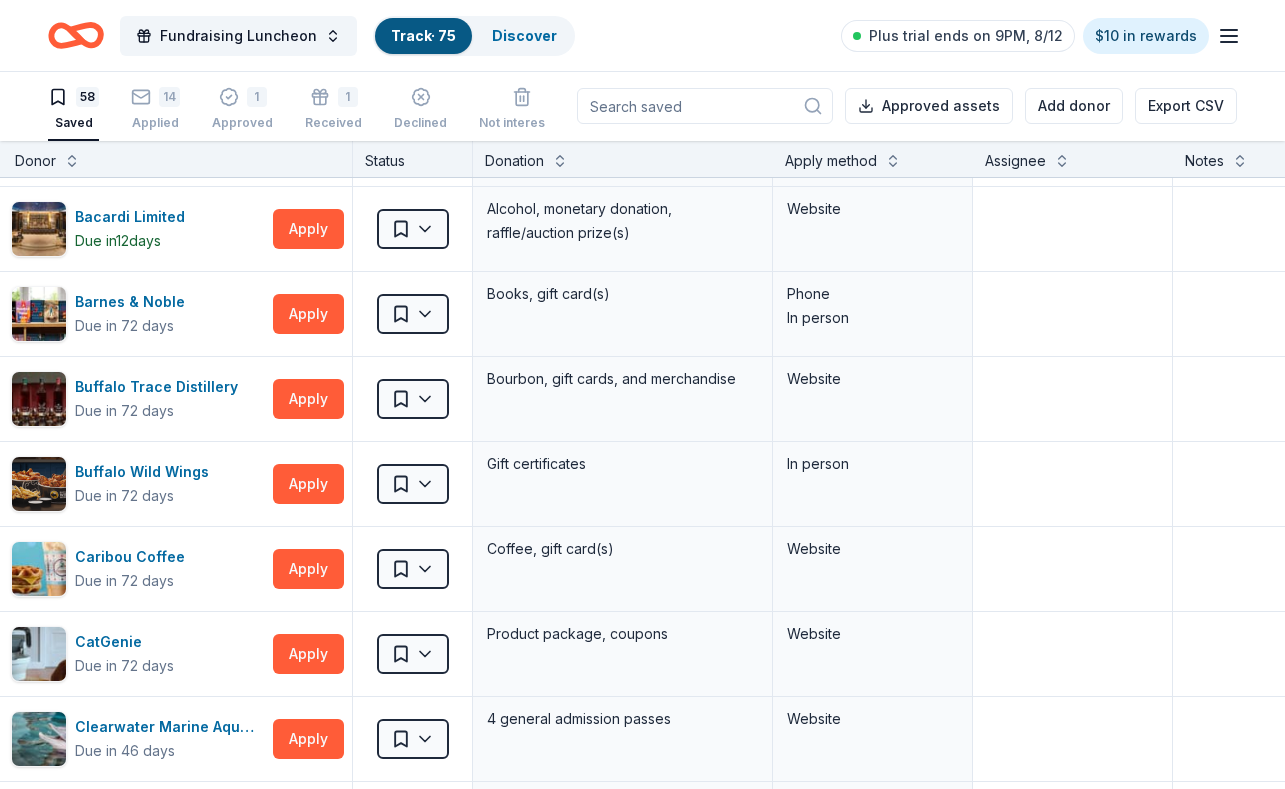 scroll, scrollTop: 335, scrollLeft: 45, axis: both 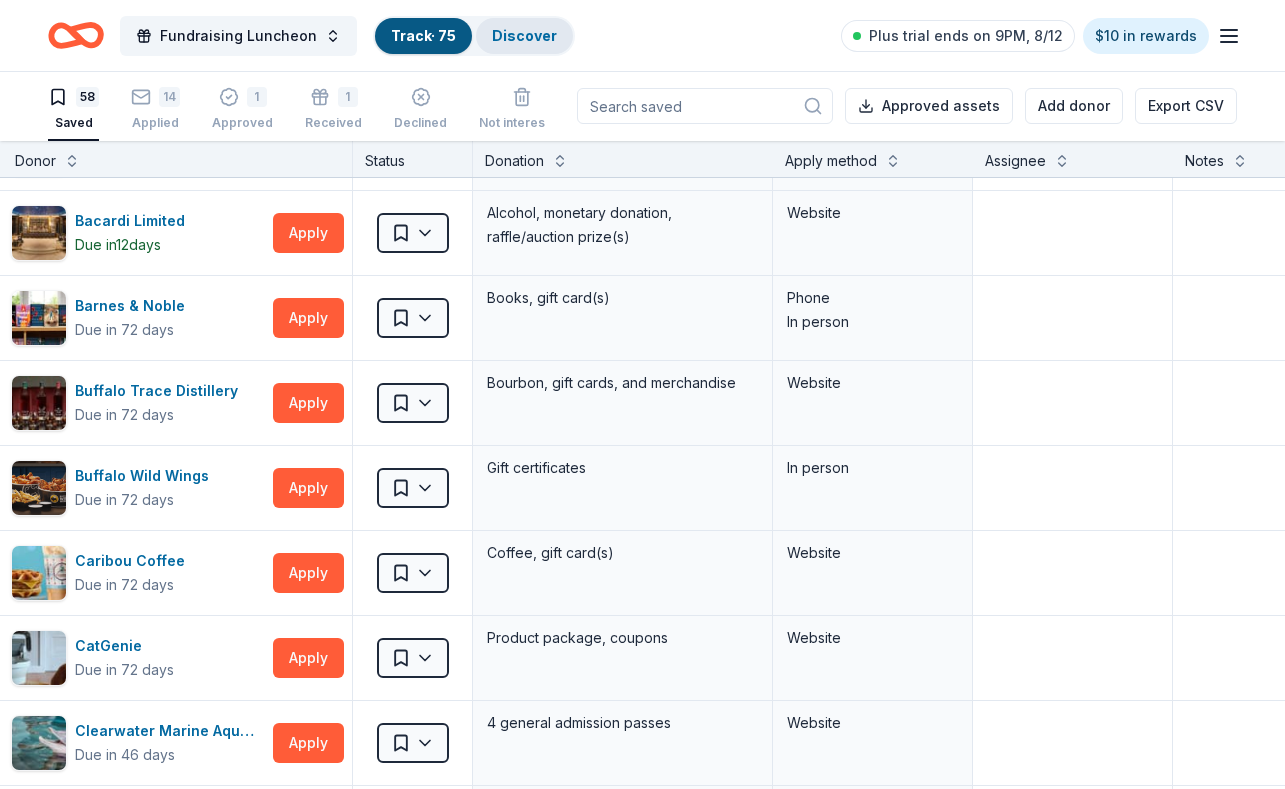 click on "Discover" at bounding box center (524, 35) 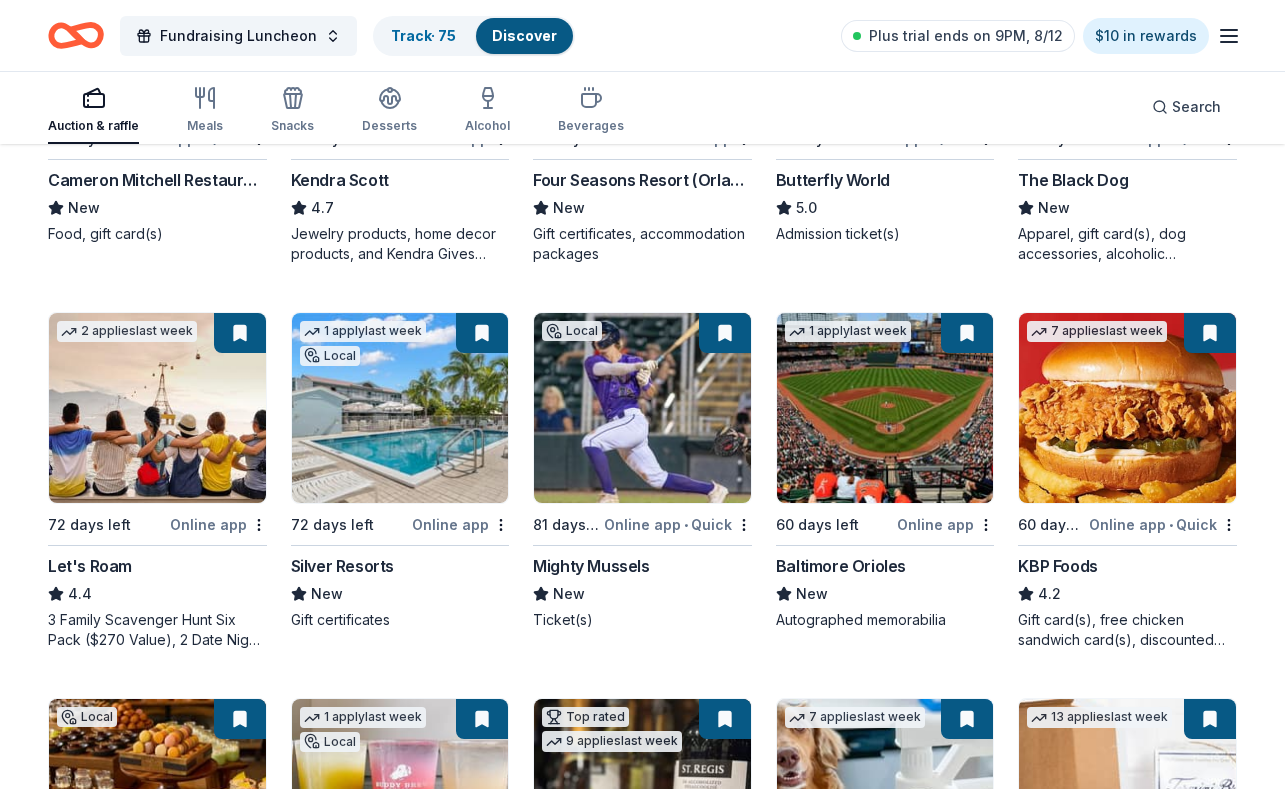 scroll, scrollTop: 802, scrollLeft: 0, axis: vertical 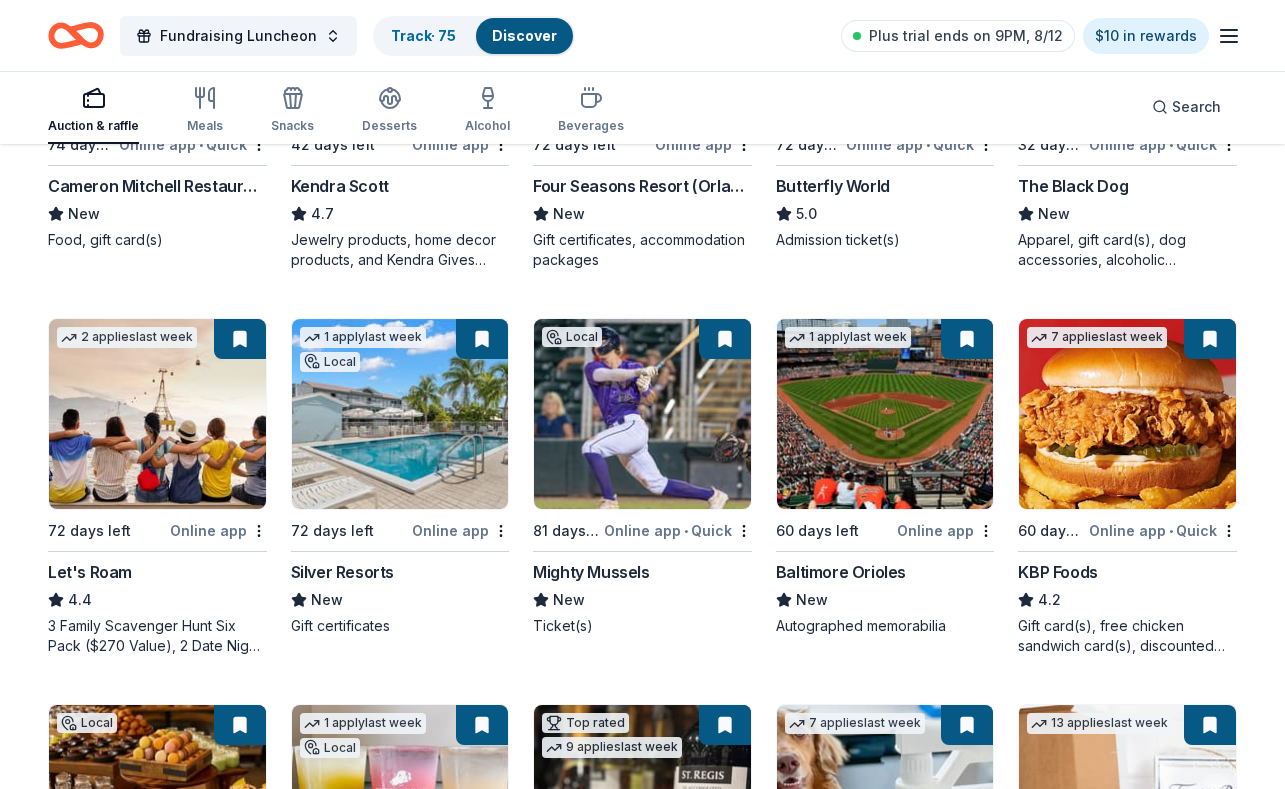 click at bounding box center [400, 414] 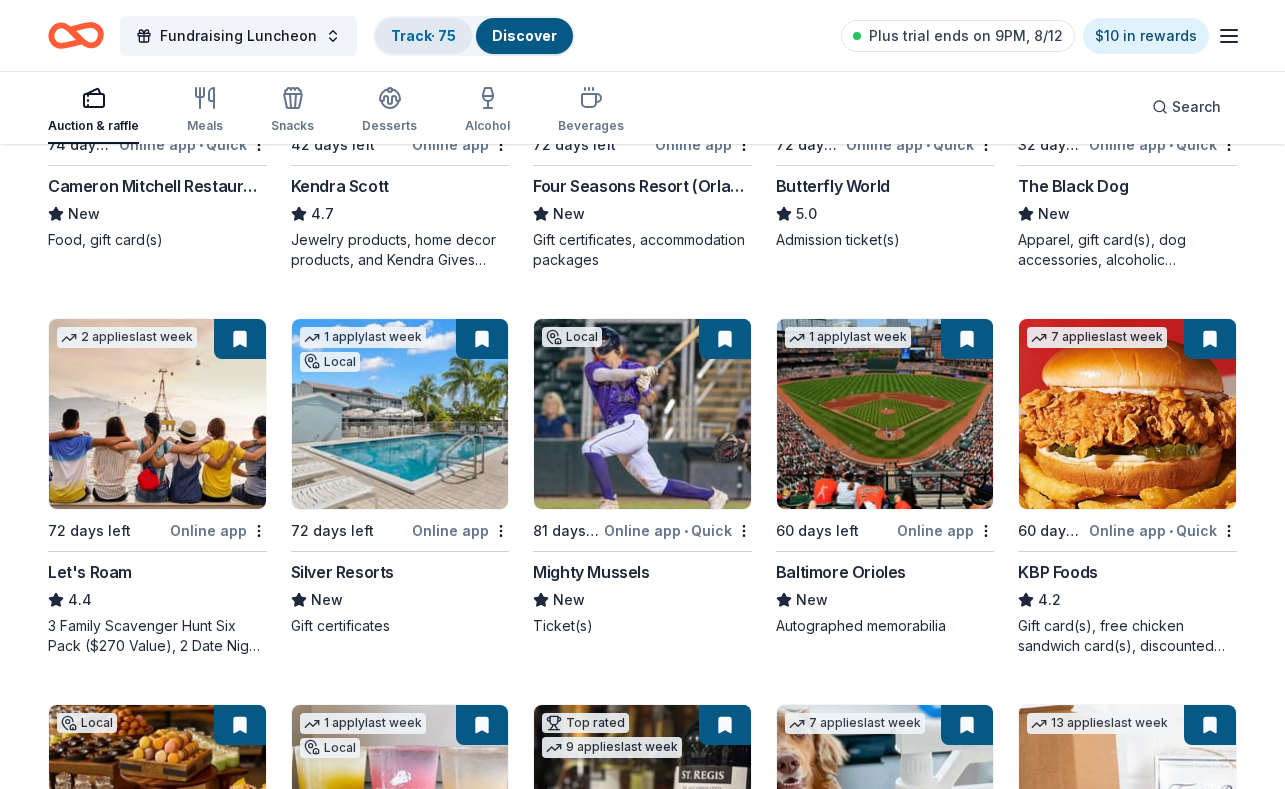 click on "Track  · 75" at bounding box center (423, 35) 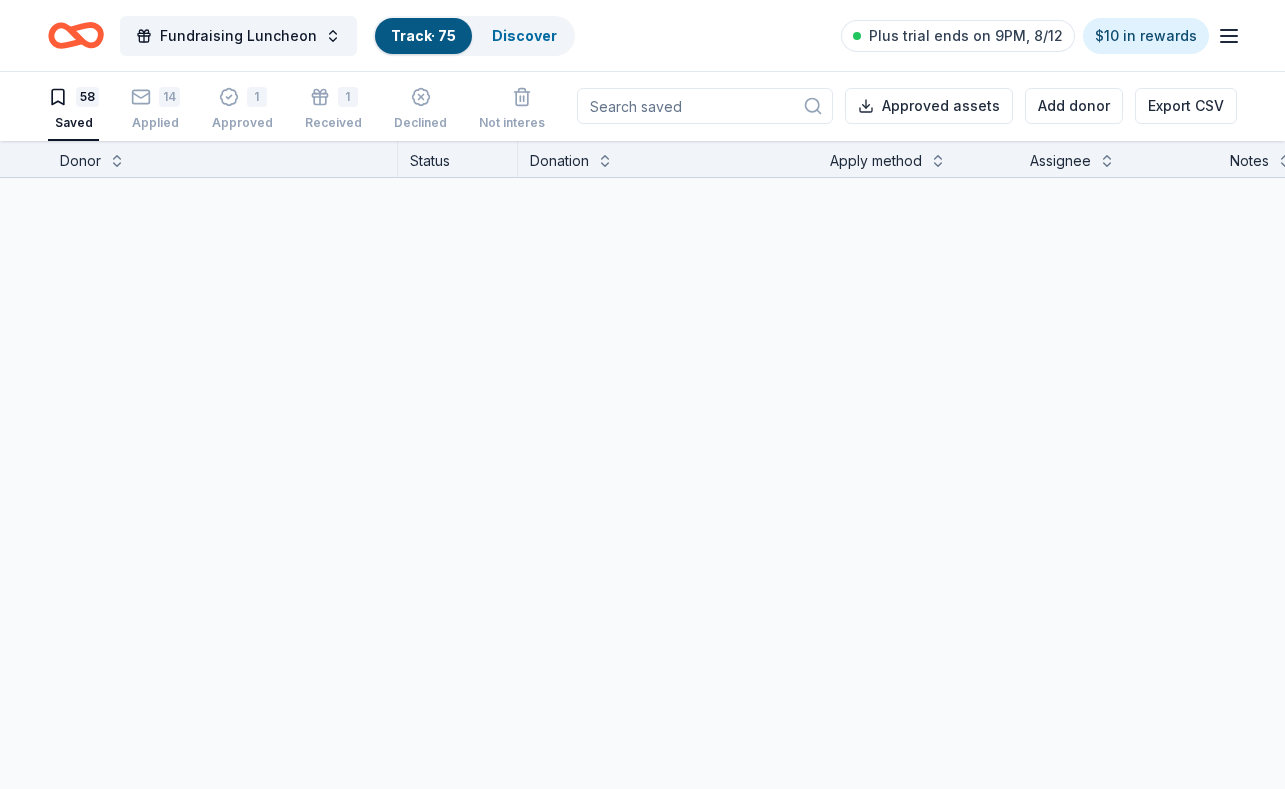 scroll, scrollTop: 1, scrollLeft: 0, axis: vertical 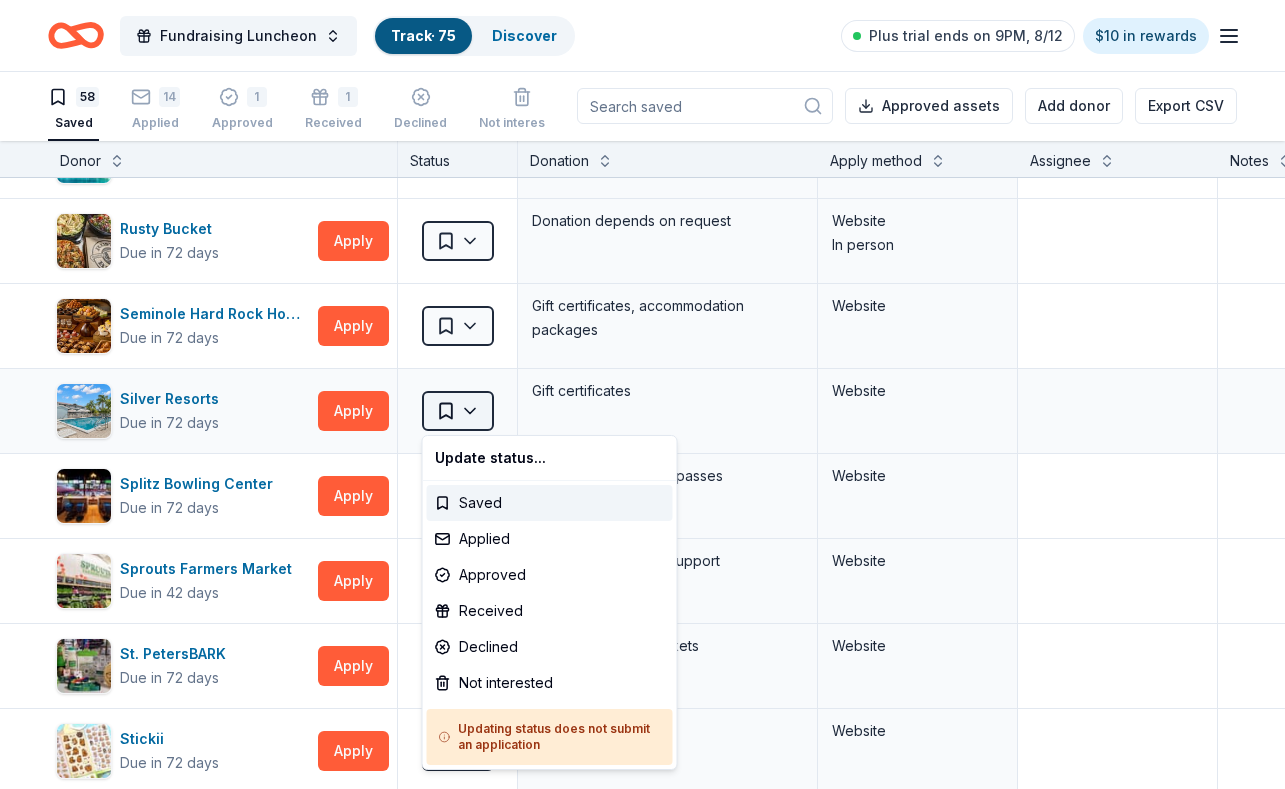 click on "Fundraising Luncheon Track · 75 Discover Plus trial ends on 9PM, [DATE] $10 in rewards 58 Saved 14 Applied 1 Approved 1 Received Declined Not interested Approved assets Add donor Export CSV Donor Status Donation Apply method Assignee Notes 4imprint Due in 42 days Apply Saved Pre-imprinted products Website AF Travel Ideas Due in 95 days Apply Saved Taste of Tuscany: choice of a 3 nights stay in Florence or a 5 night stay in Cortona in a 2 bedroom apartment in the city center (Retail value is €2.500 Euro; you keep any proceeds above our charity rate of €1.800 Euro). The package includes a private walking tour of the town with a professional guide, a visit to an artisanal jewelry boutique with a glass of Italian Prosecco, wine tasting in a traditional Enoteca with local wines, pre-arrival and in-house local English speaking concierge and booking services, and all consumption fees (A/C, heating, etc). Upgrade and a la carte extras available on request. In app Alaska Airlines Due in 58 days Apply Saved Apply" at bounding box center [642, 393] 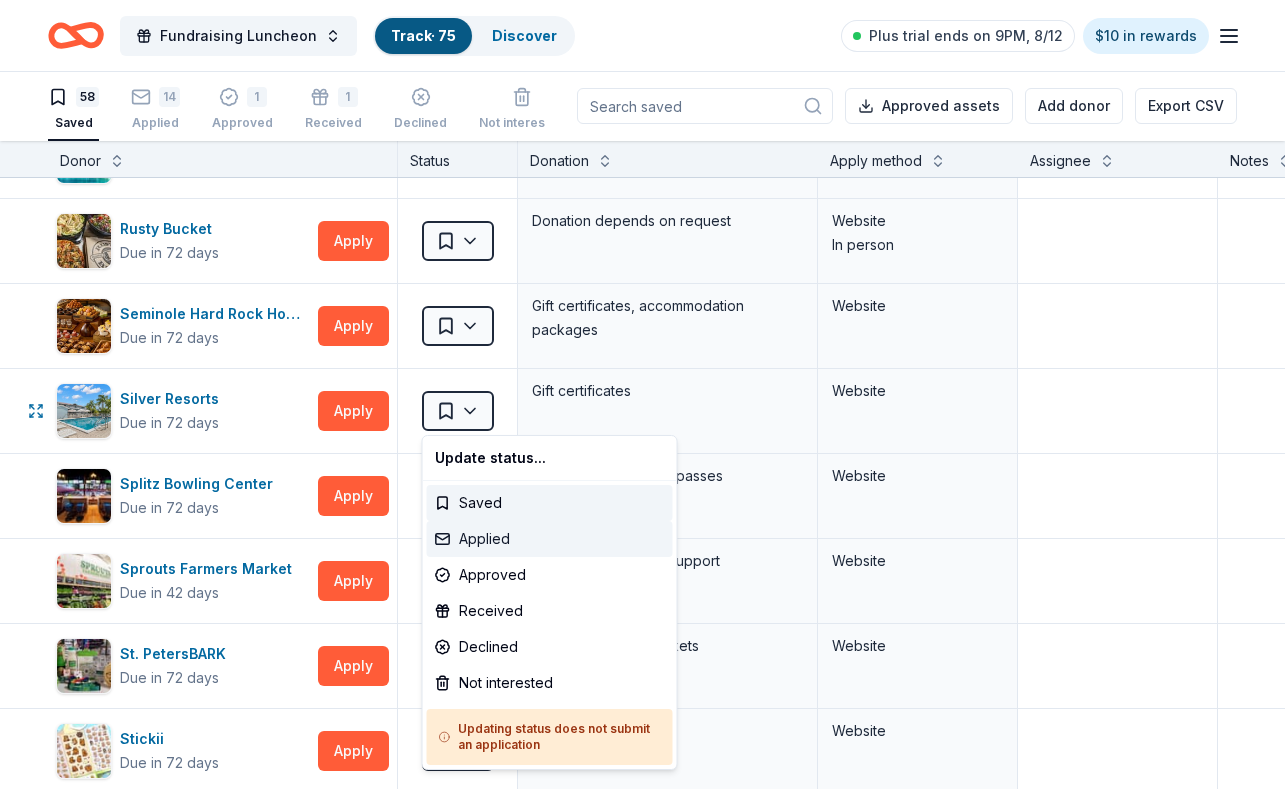 click on "Applied" at bounding box center [550, 539] 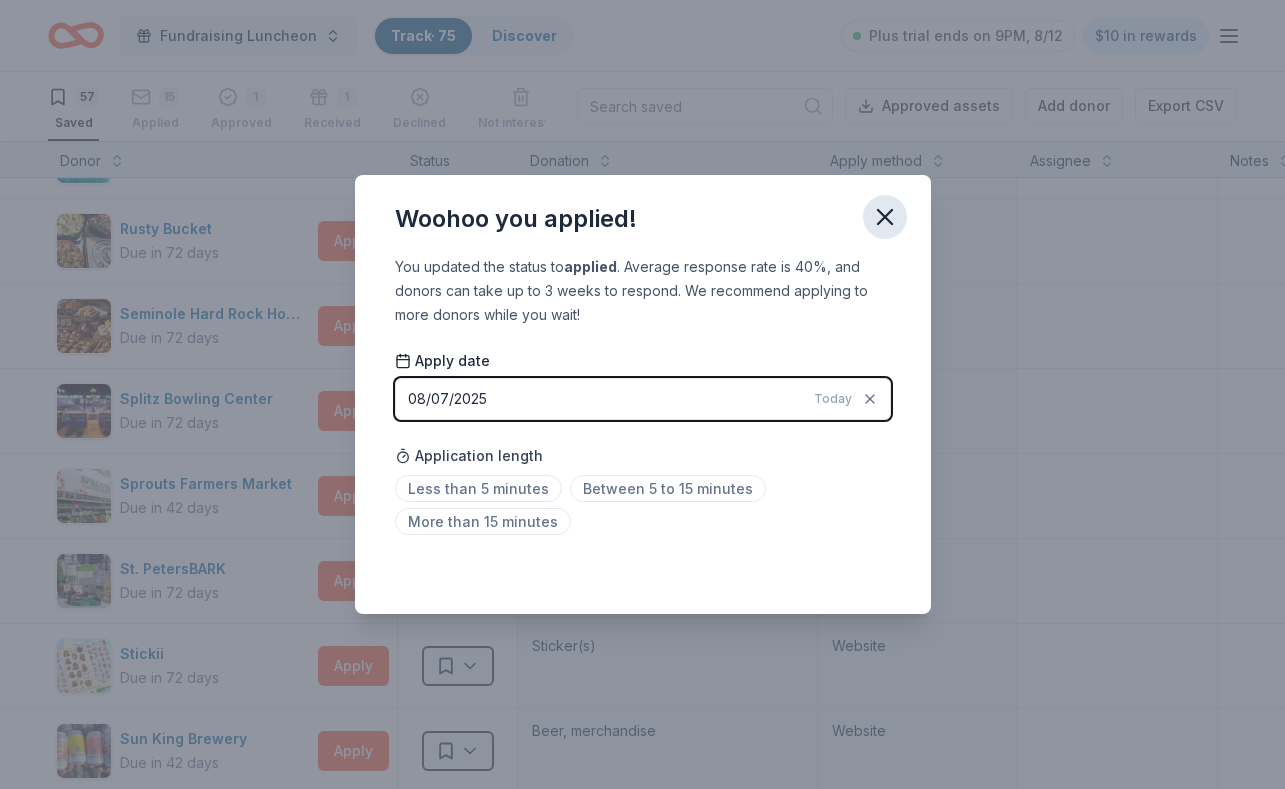 click 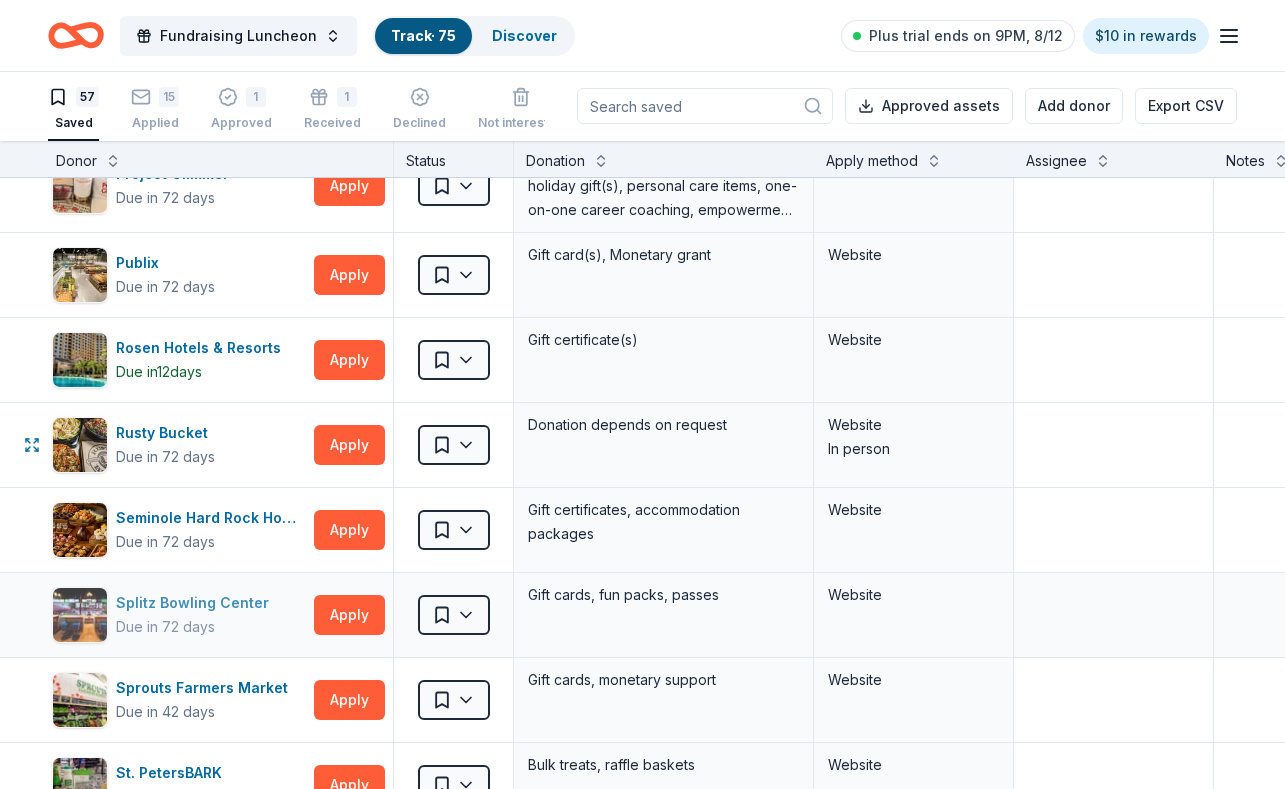 scroll, scrollTop: 2519, scrollLeft: 4, axis: both 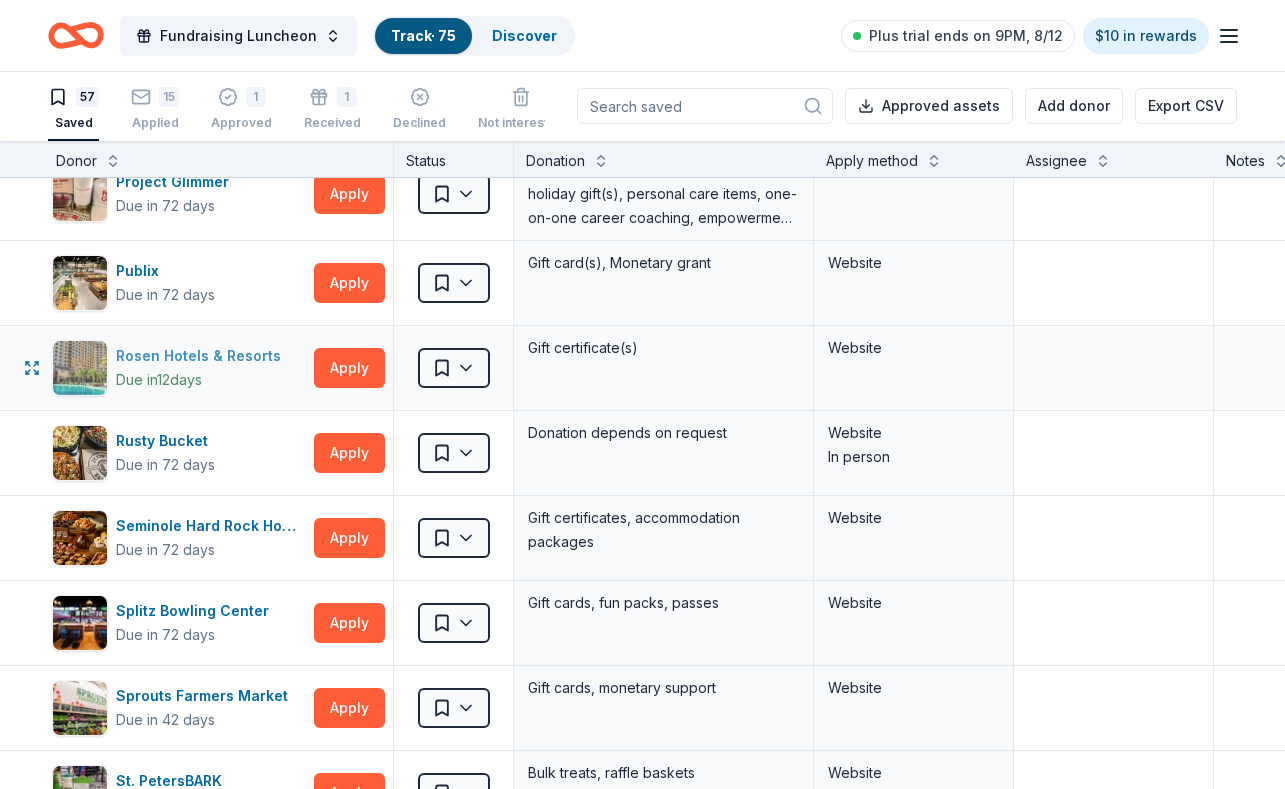click on "Rosen Hotels & Resorts" at bounding box center [202, 356] 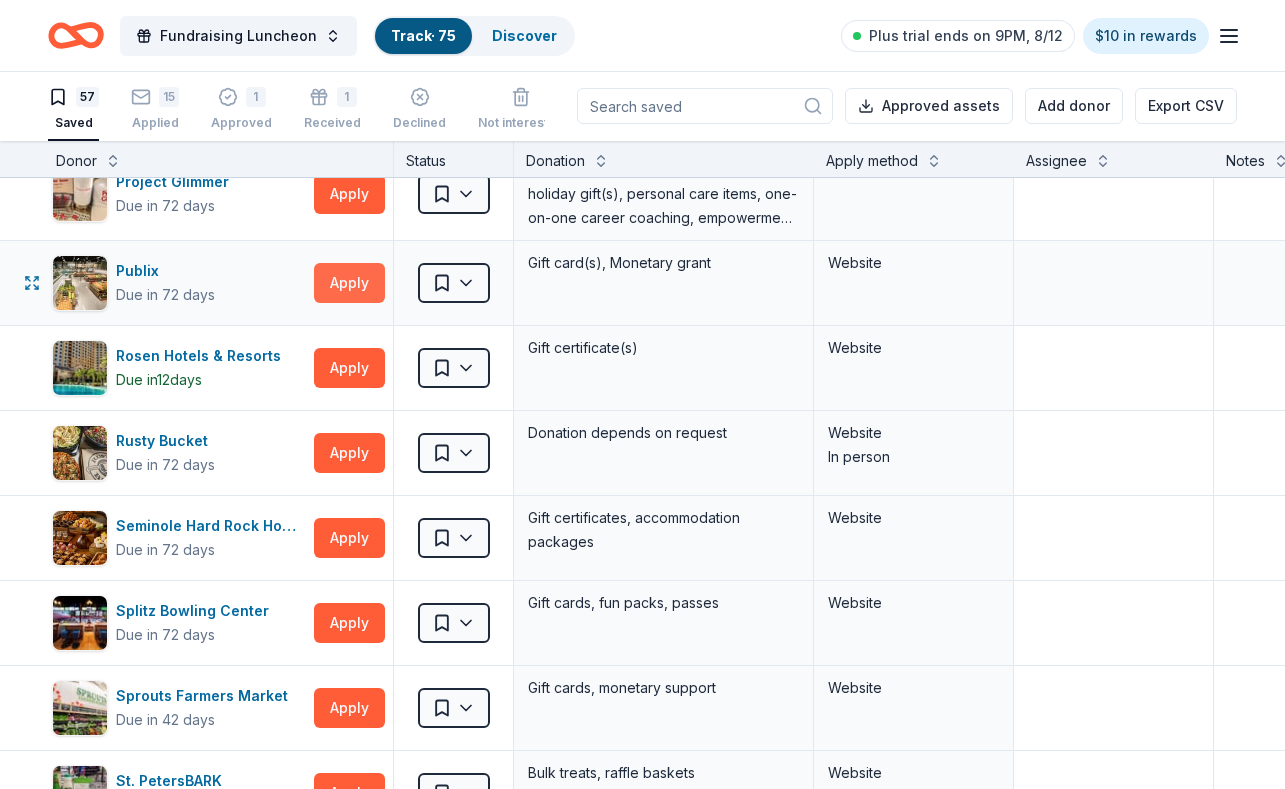 click on "Apply" at bounding box center (349, 283) 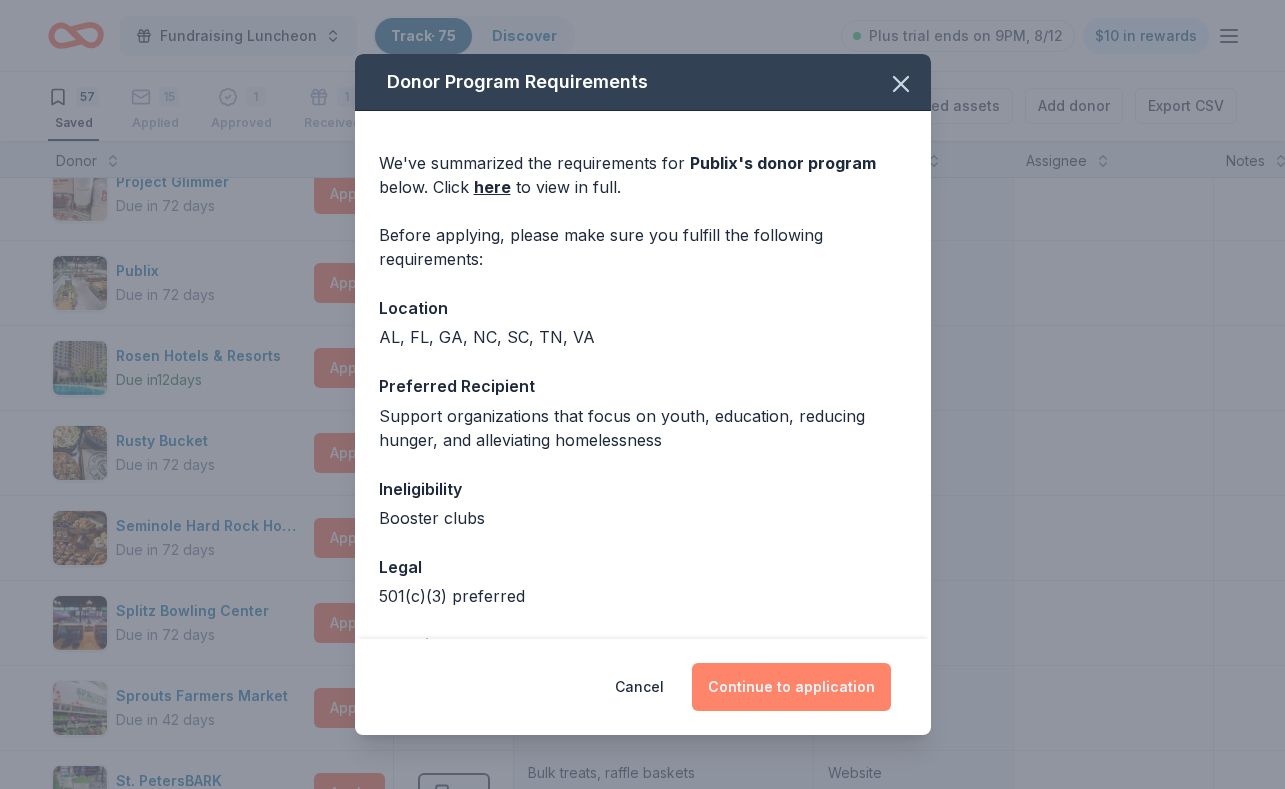 click on "Continue to application" at bounding box center (791, 687) 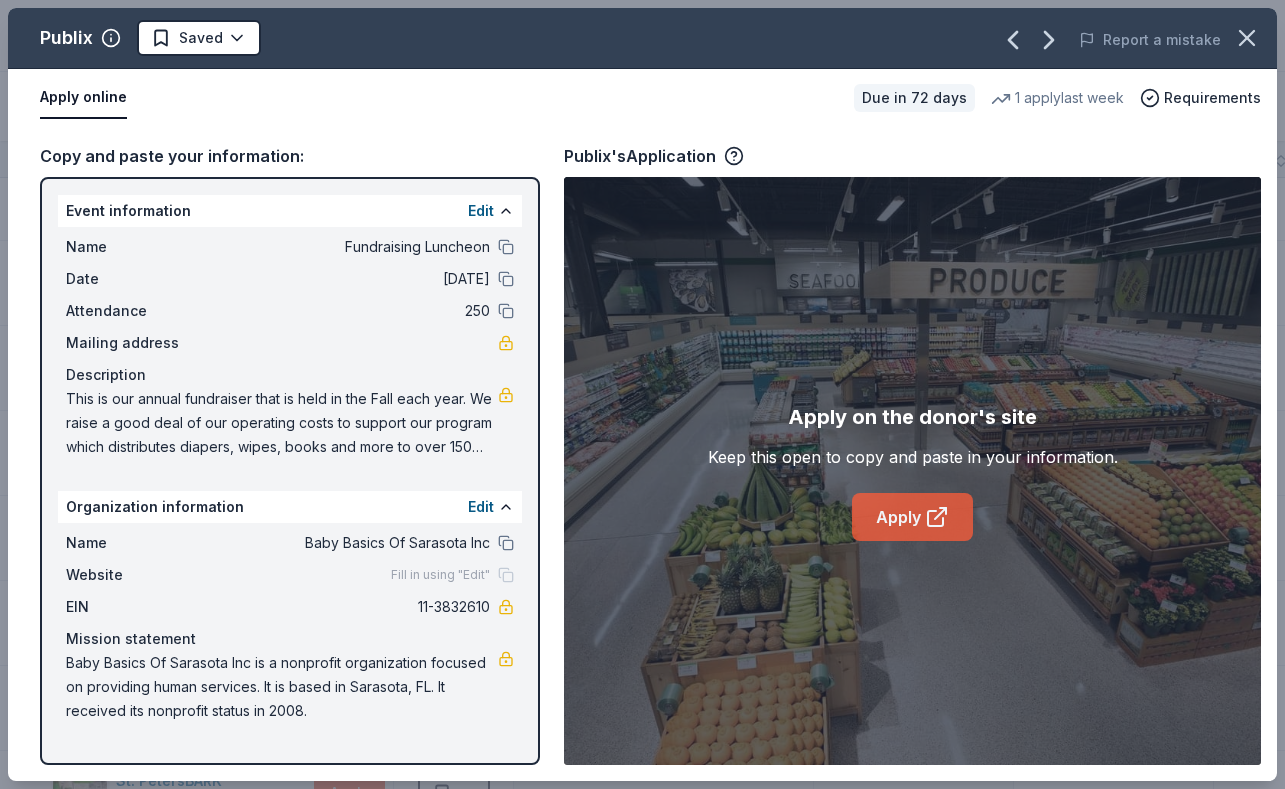 click on "Apply" at bounding box center (912, 517) 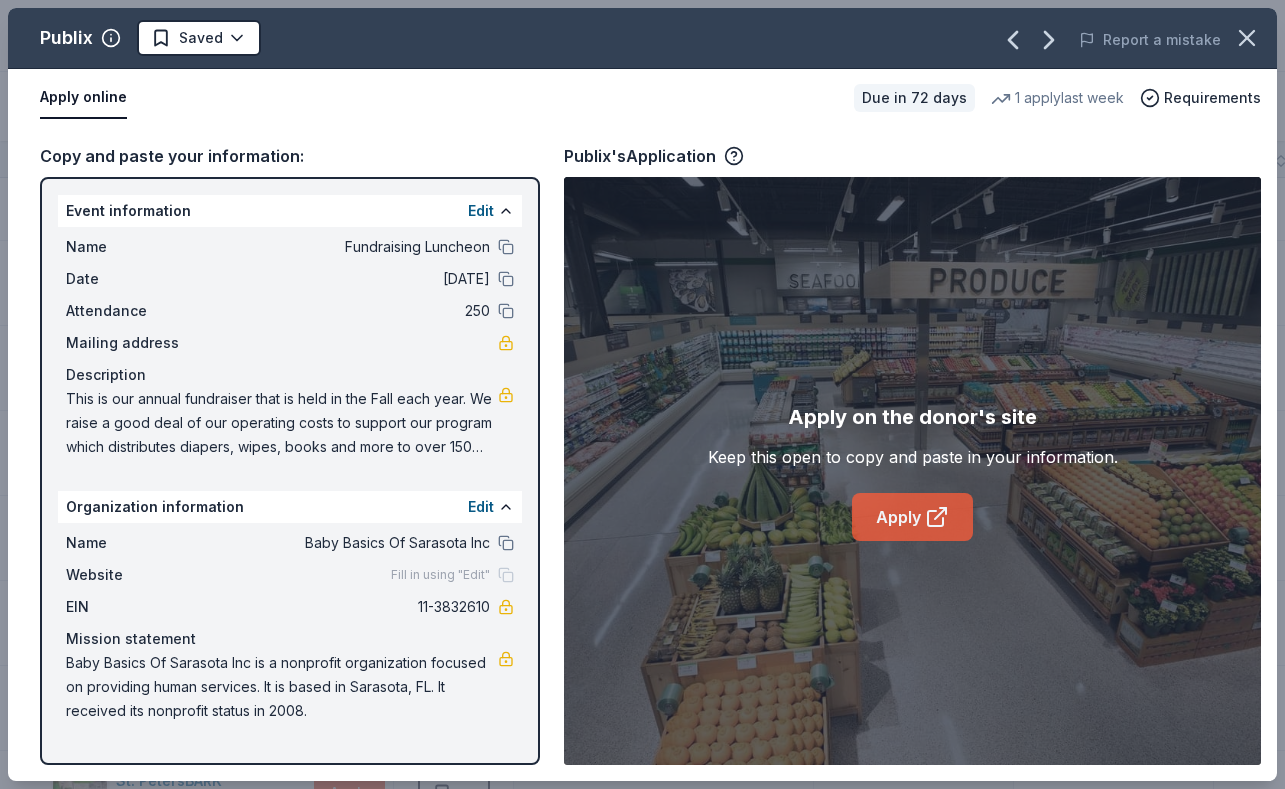 click on "Apply" at bounding box center (912, 517) 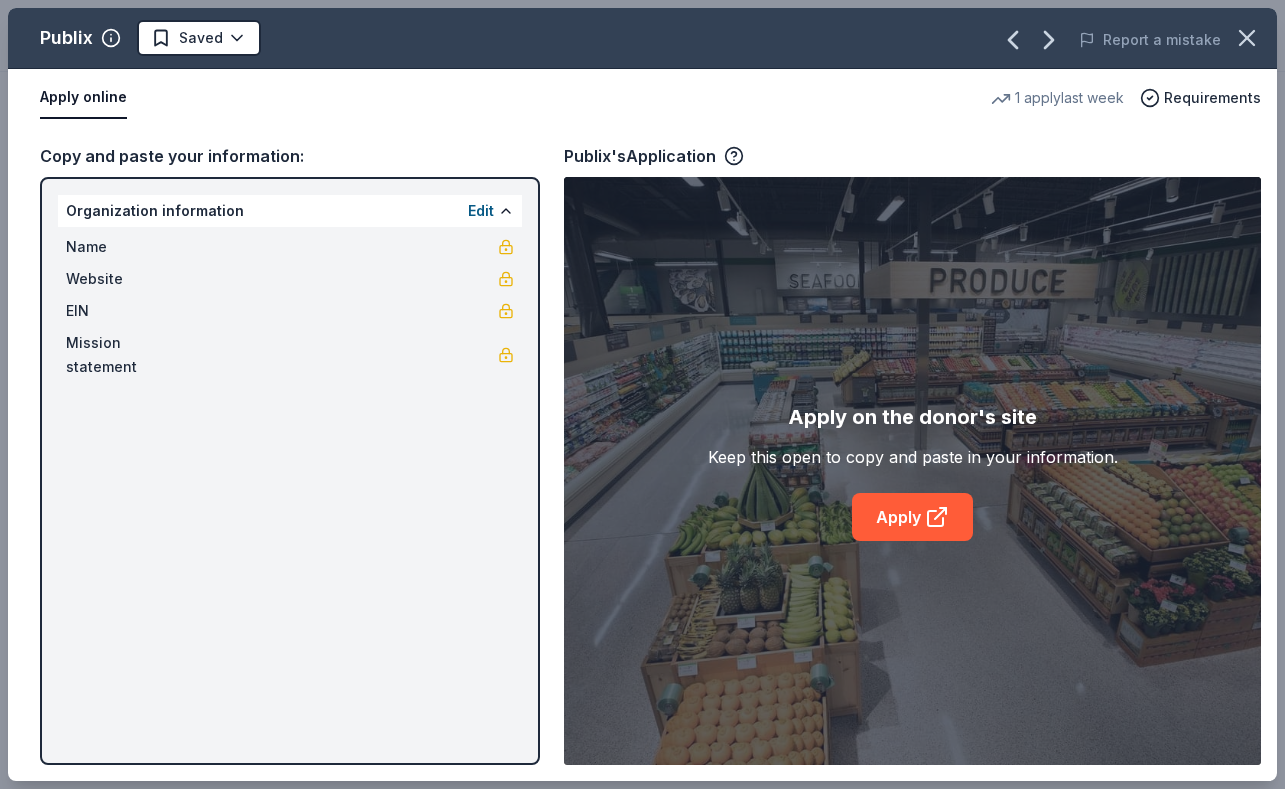 scroll, scrollTop: 0, scrollLeft: 0, axis: both 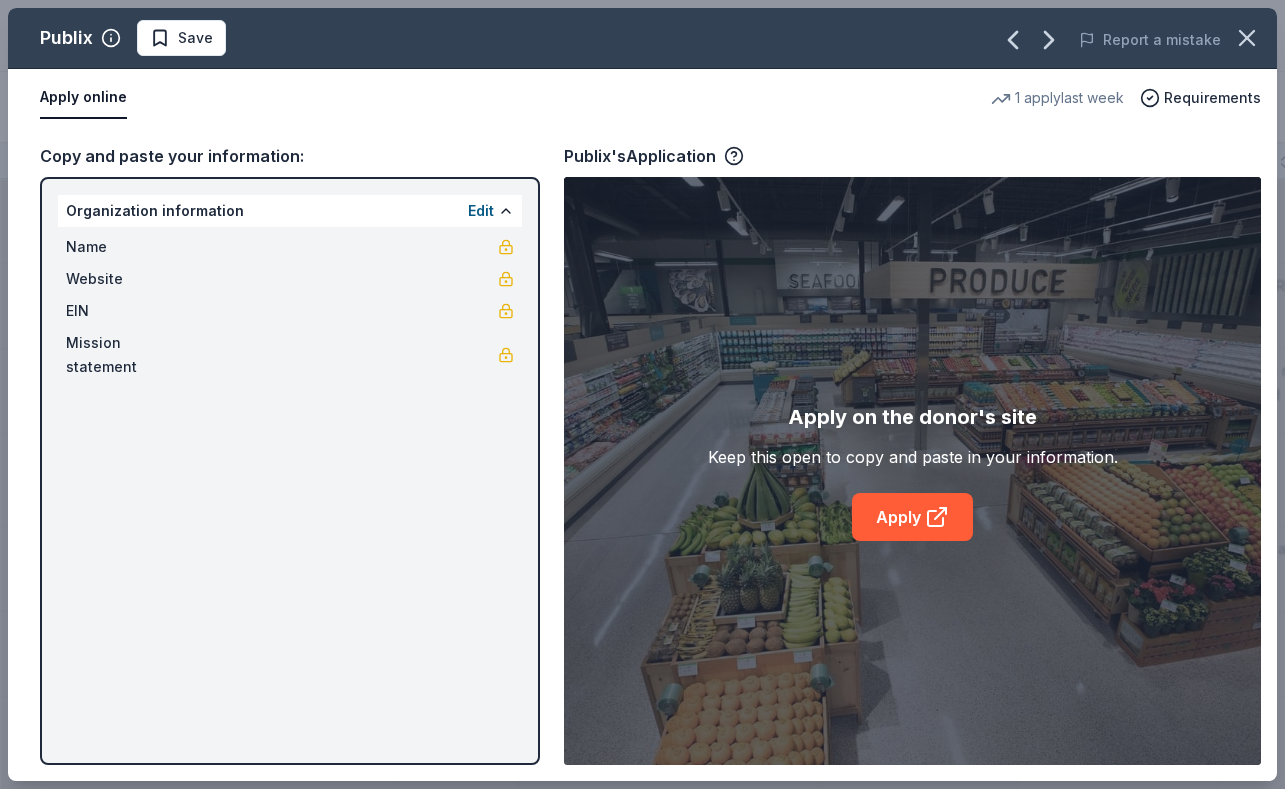 click on "Publix Save Report a mistake Apply online 1 apply last week Requirements Copy and paste your information: Organization information Edit Name Website EIN Mission statement Publix's Application Apply on the donor's site Keep this open to copy and paste in your information. Apply" at bounding box center [642, 394] 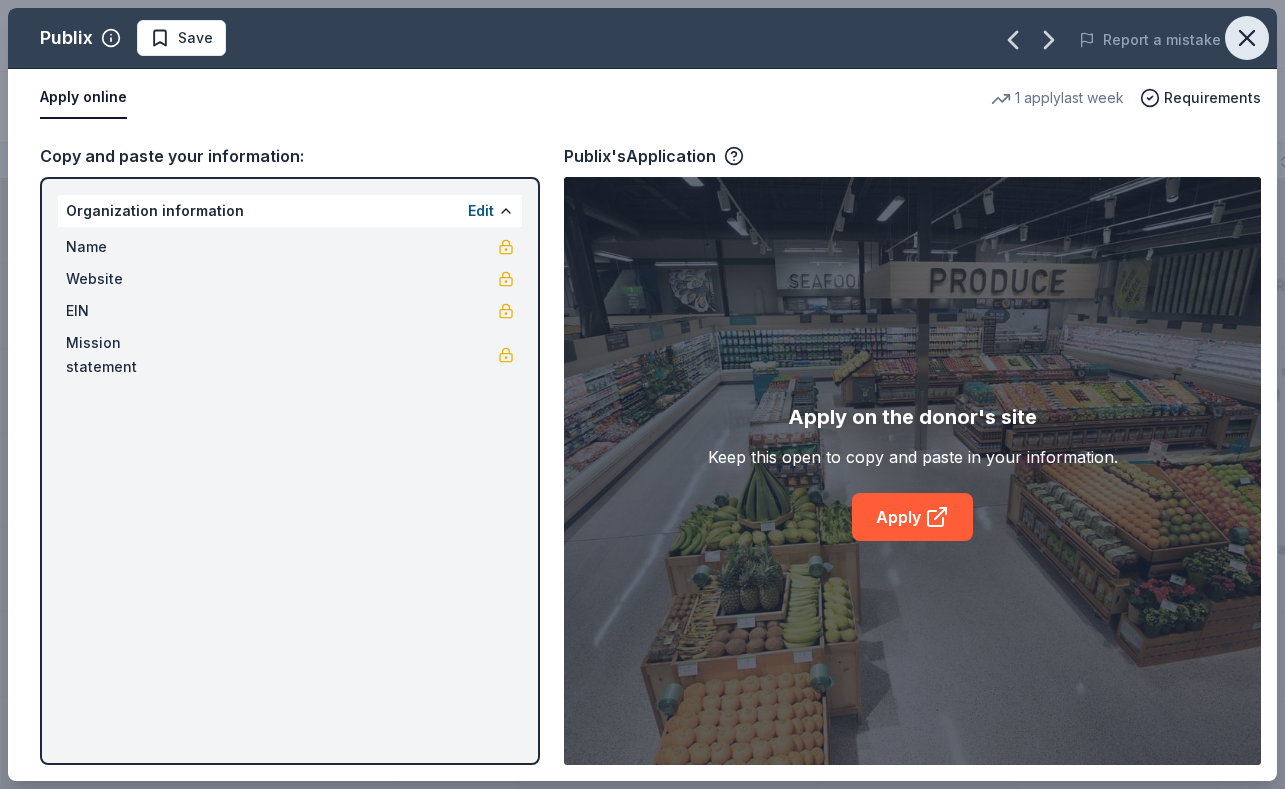 click 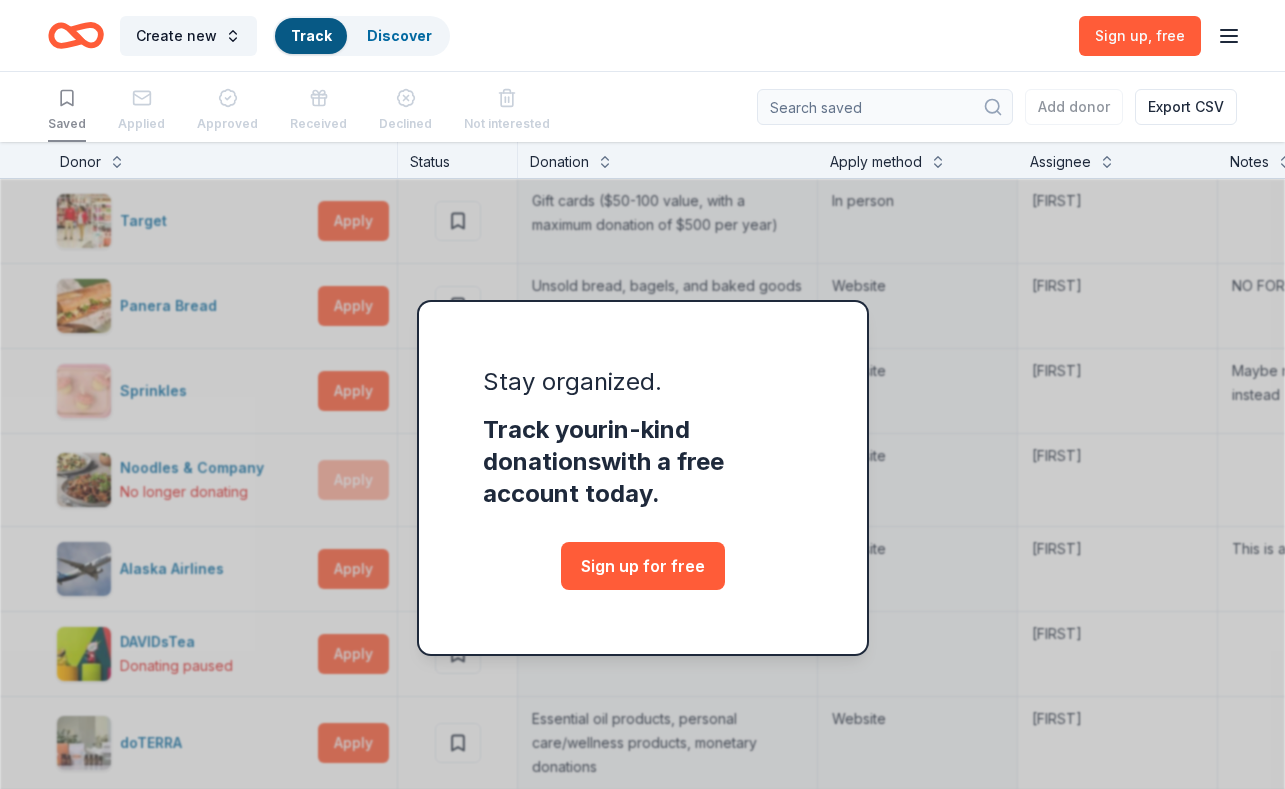 click on "Stay organized. Track your in-kind donations with a free account today. Sign up for free" at bounding box center (642, 517) 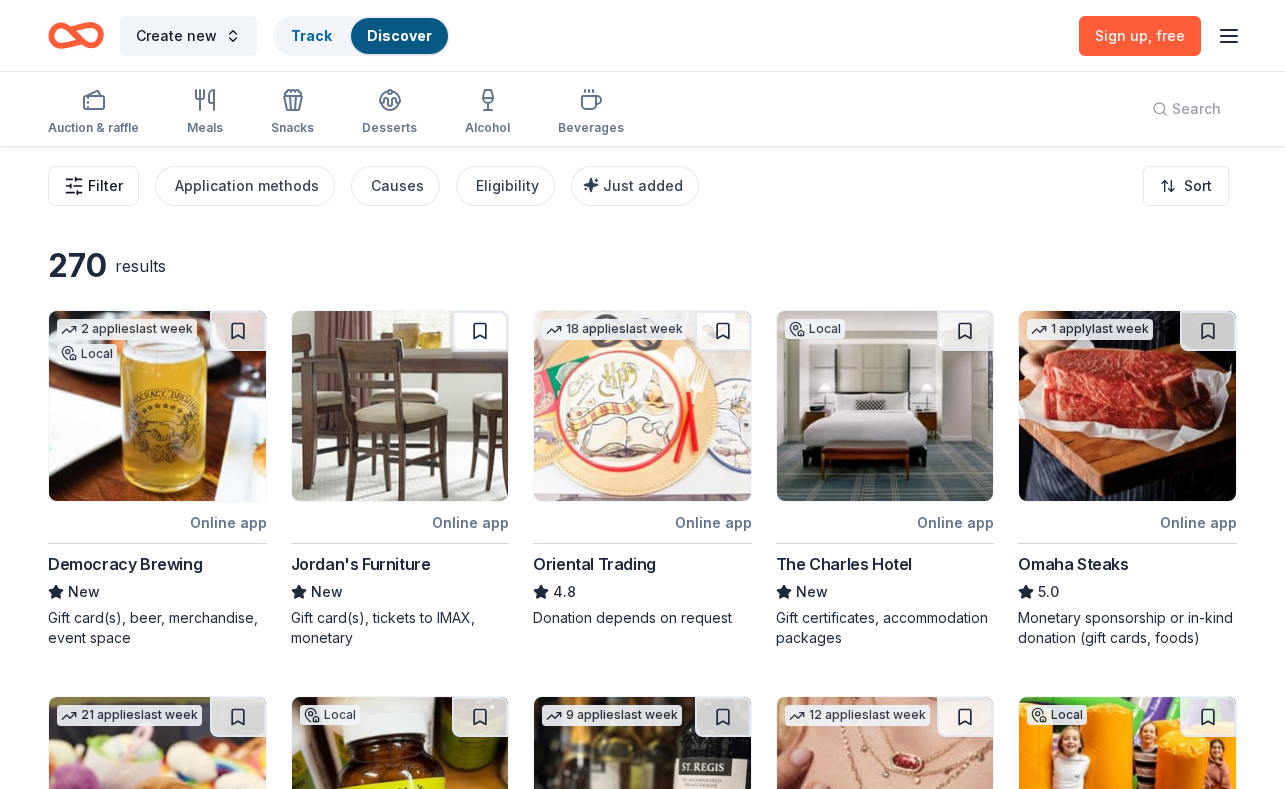 click on "Filter" at bounding box center (105, 186) 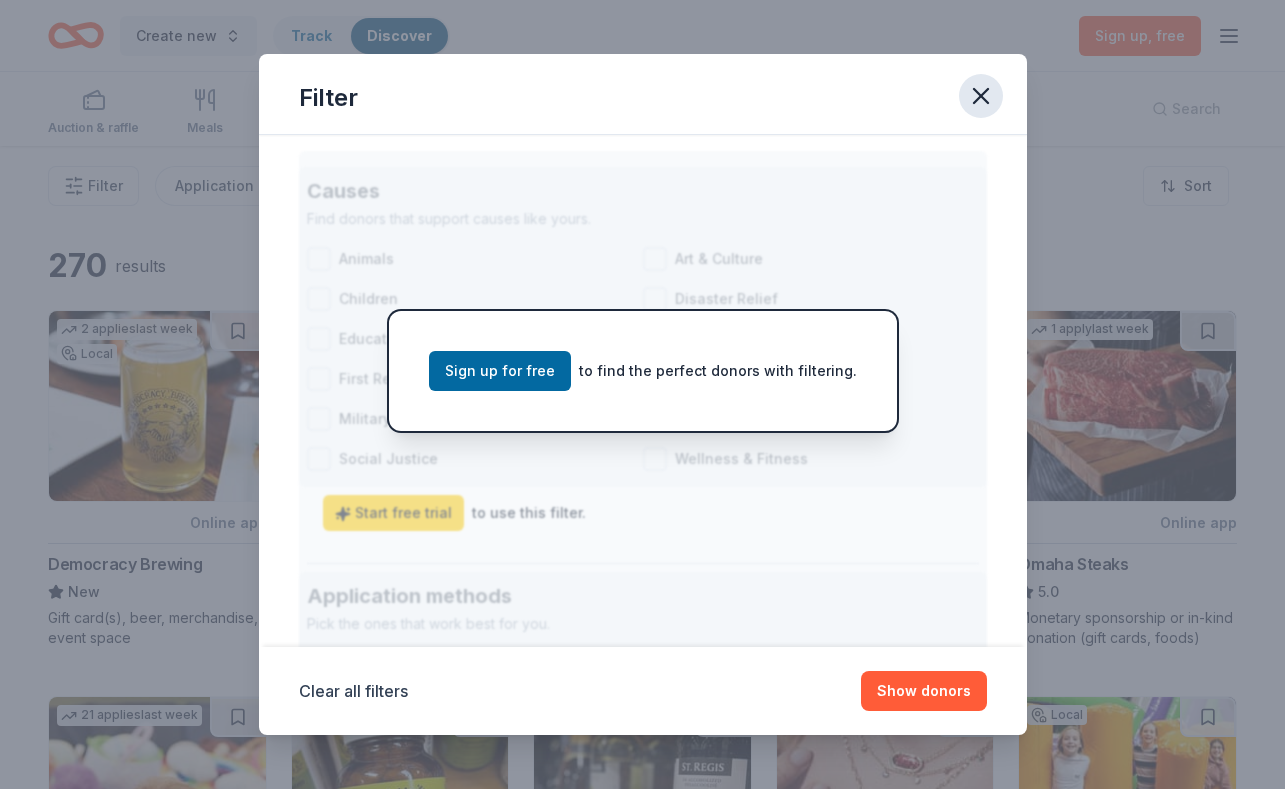 click 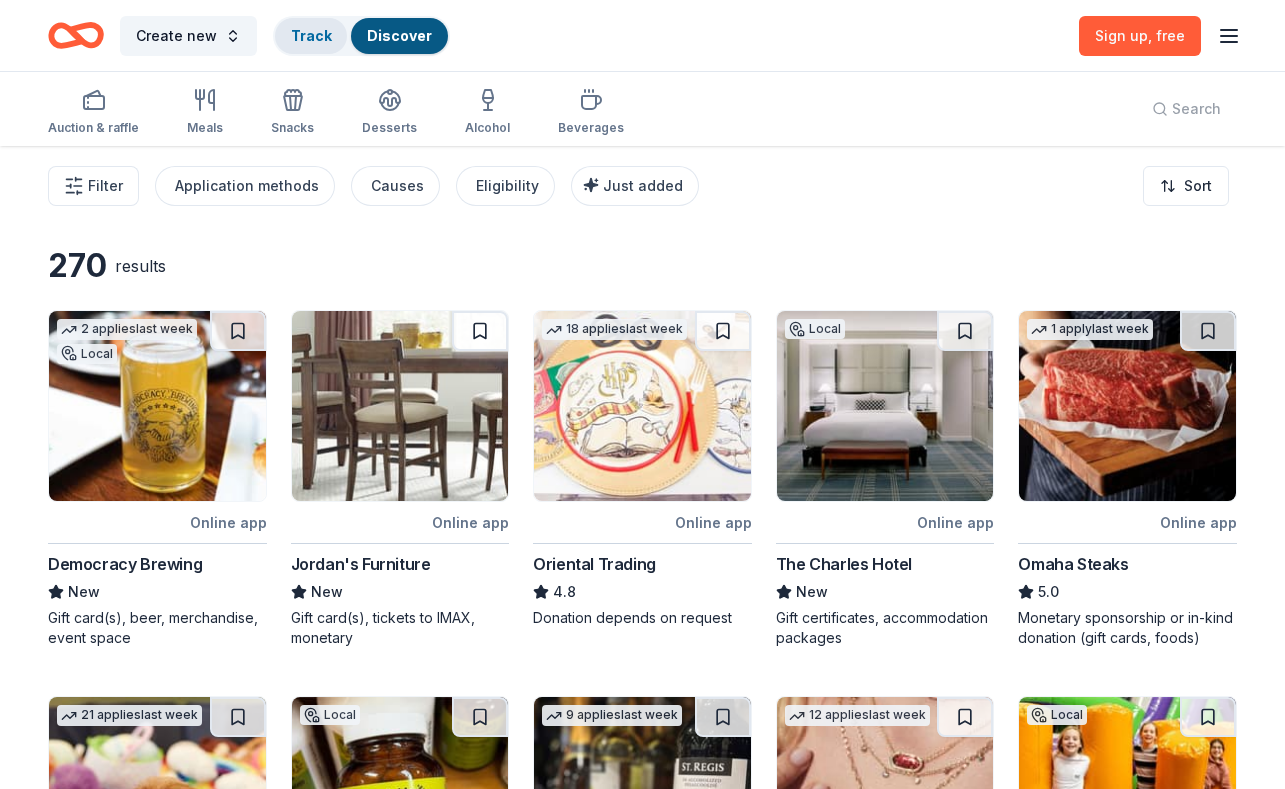 click on "Track" at bounding box center [311, 35] 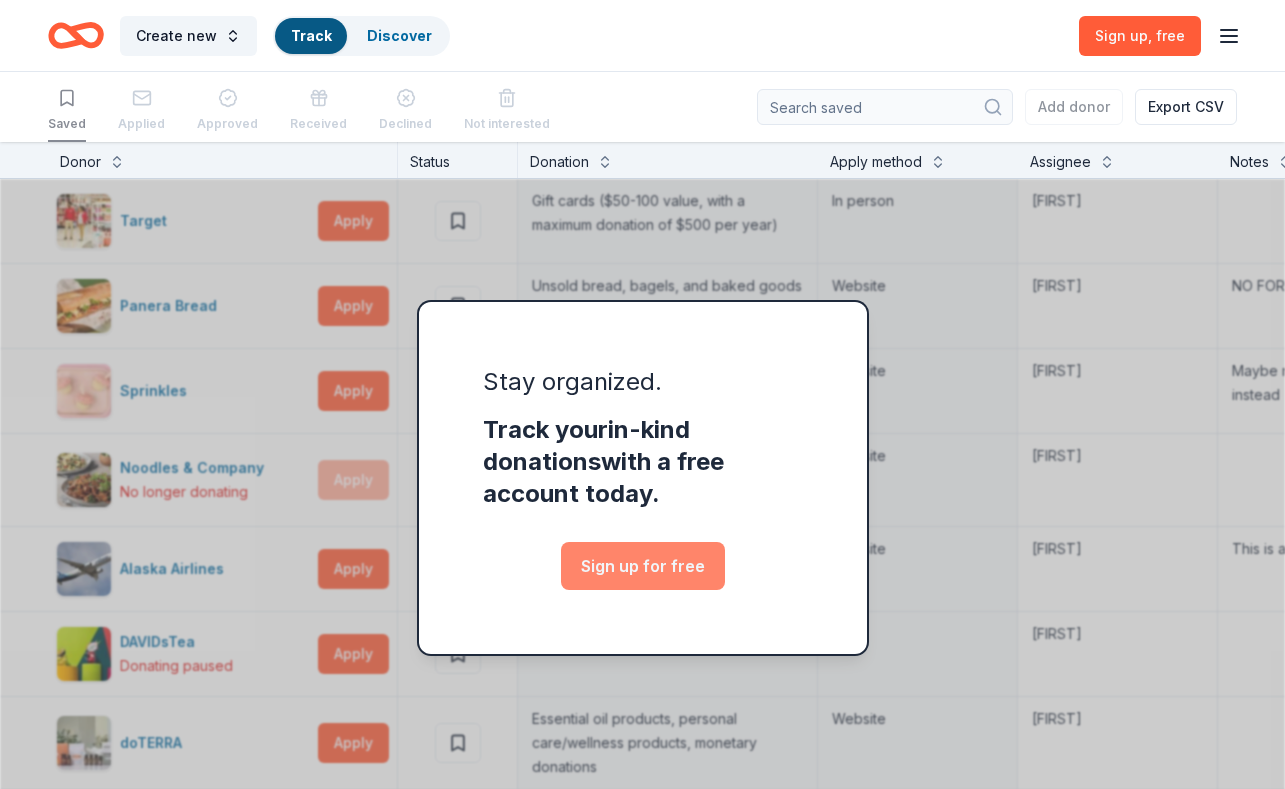 click on "Sign up for free" at bounding box center (643, 566) 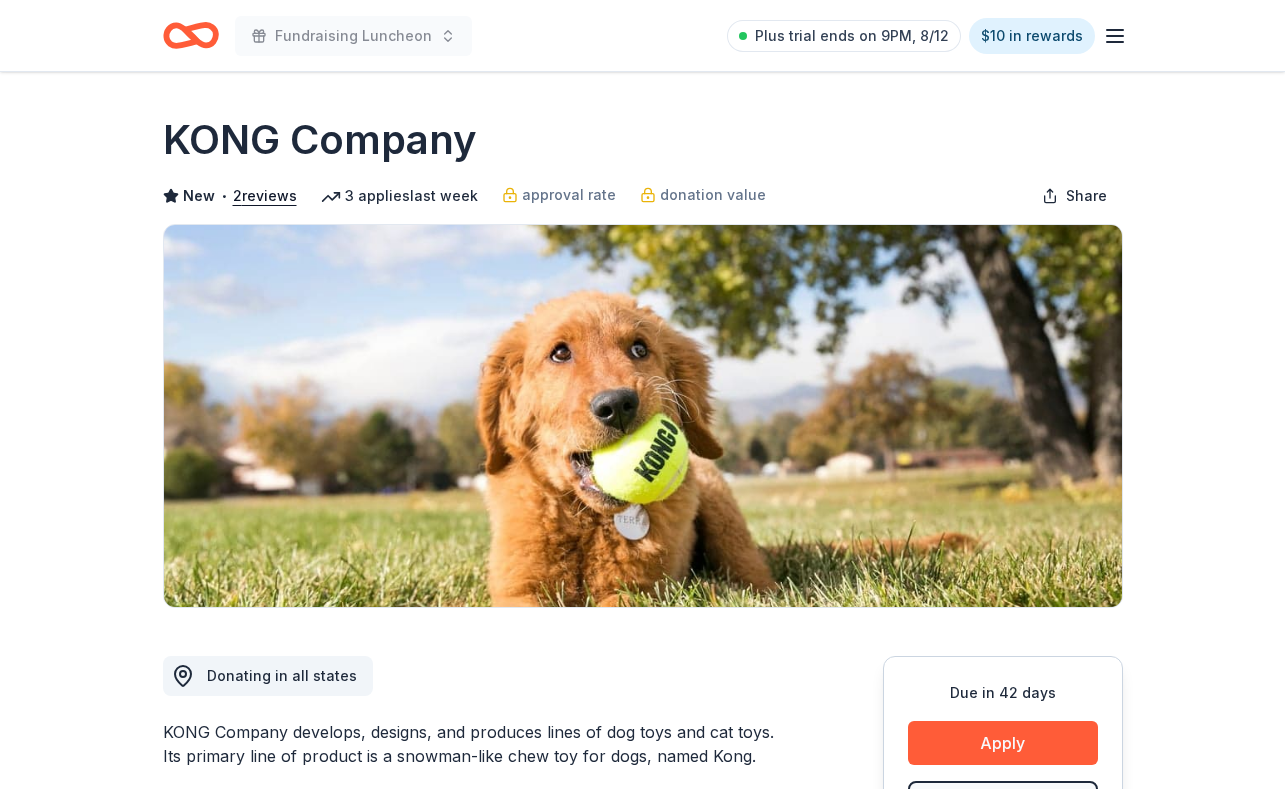 scroll, scrollTop: 0, scrollLeft: 0, axis: both 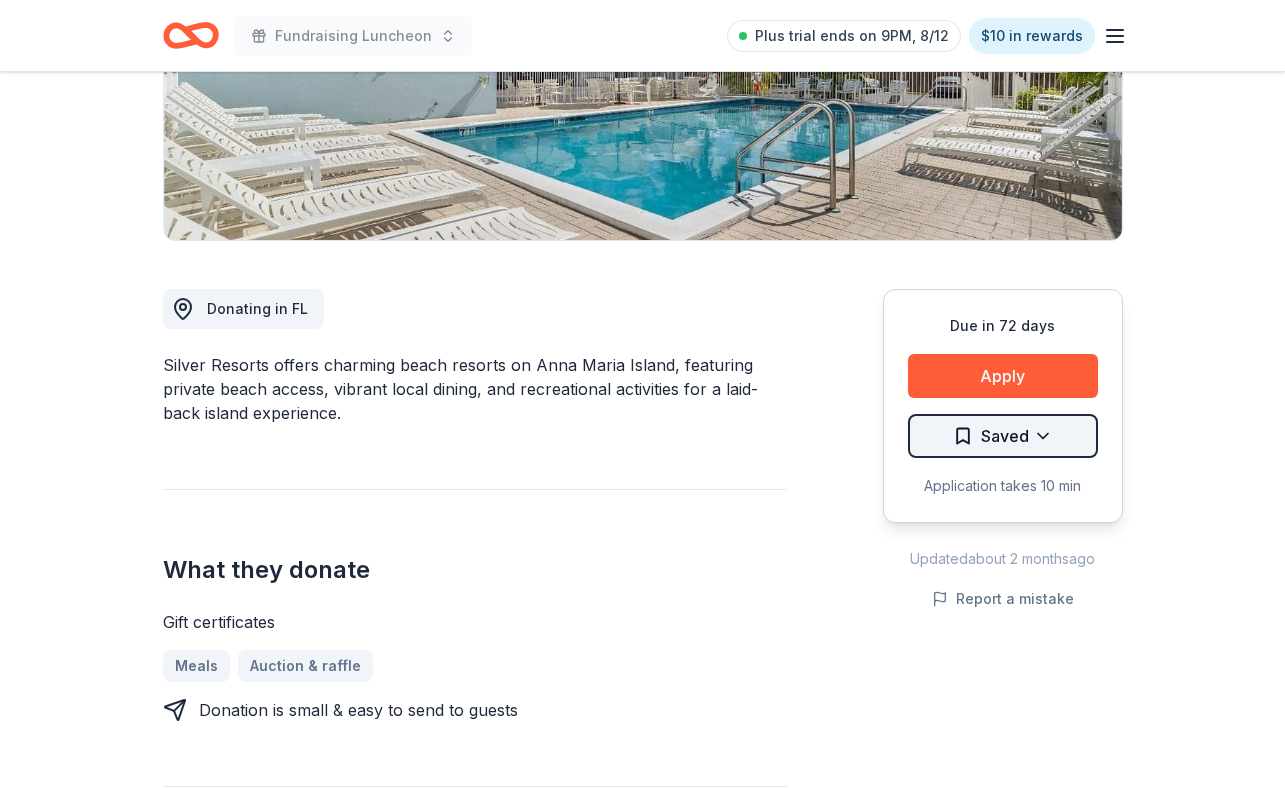 click on "Fundraising Luncheon Plus trial ends on 9PM, 8/12 $10 in rewards Due in 72 days Share Silver Resorts New 1   apply  last week Share Donating in FL Silver Resorts offers charming beach resorts on Anna Maria Island, featuring private beach access, vibrant local dining, and recreational activities for a laid-back island experience. What they donate Gift certificates  Meals Auction & raffle Donation is small & easy to send to guests Who they donate to  Preferred 501(c)(3) required Upgrade to Pro to view approval rates and average donation values Due in 72 days Apply Saved Application takes 10 min Updated  about 2 months  ago Report a mistake New Be the first to review this company! Leave a review Similar donors 5   applies  last week 72 days left Target 4.3 Gift cards ($50-100 value, with a maximum donation of $500 per year) Local 72 days left Online app Ben's Kosher Deli New Gift card(s)  1   apply  last week Local 12  days left Online app Boatyard New Food, gift card(s) Local 72 days left Online app New Local 2" at bounding box center [642, 27] 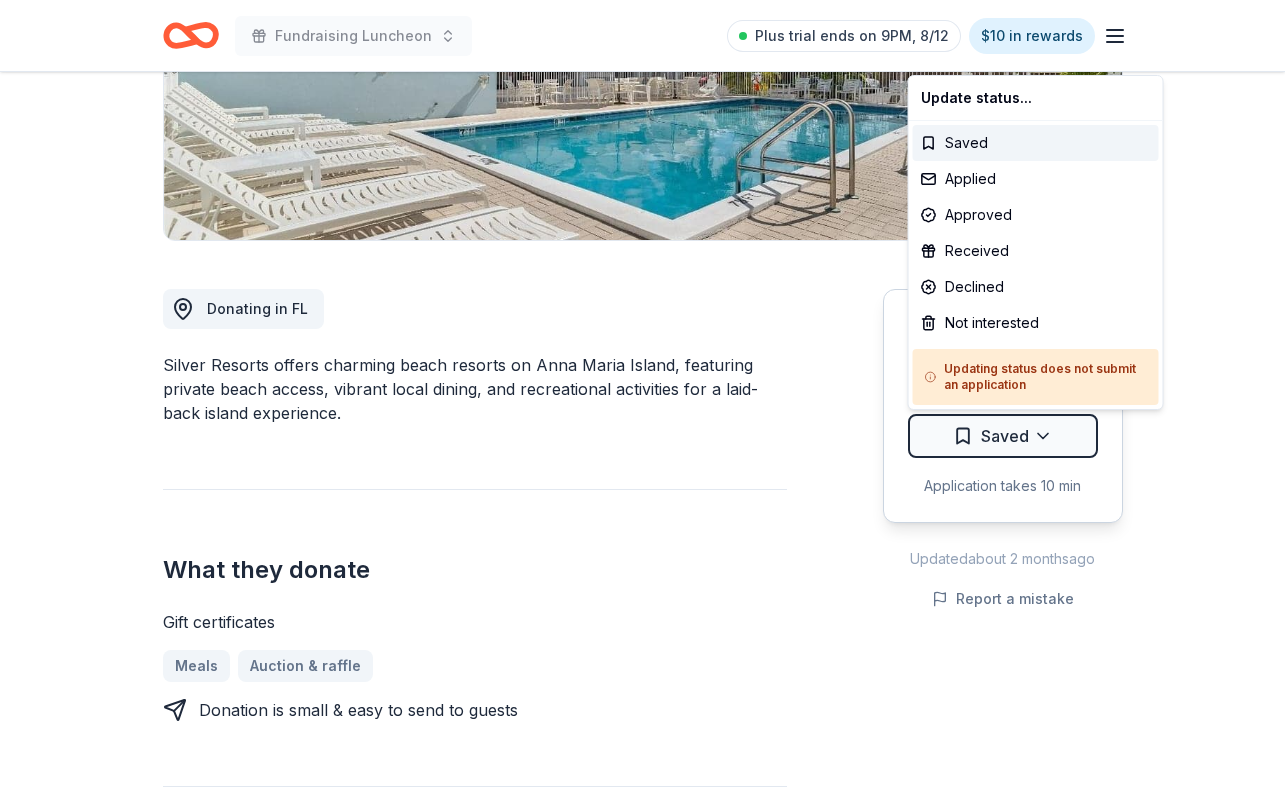 click on "Fundraising Luncheon Plus trial ends on 9PM, 8/12 $10 in rewards Due in 72 days Share Silver Resorts New 1   apply  last week Share Donating in FL Silver Resorts offers charming beach resorts on Anna Maria Island, featuring private beach access, vibrant local dining, and recreational activities for a laid-back island experience. What they donate Gift certificates  Meals Auction & raffle Donation is small & easy to send to guests Who they donate to  Preferred 501(c)(3) required Upgrade to Pro to view approval rates and average donation values Due in 72 days Apply Saved Application takes 10 min Updated  about 2 months  ago Report a mistake New Be the first to review this company! Leave a review Similar donors 5   applies  last week 72 days left Target 4.3 Gift cards ($50-100 value, with a maximum donation of $500 per year) Local 72 days left Online app Ben's Kosher Deli New Gift card(s)  1   apply  last week Local 12  days left Online app Boatyard New Food, gift card(s) Local 72 days left Online app New Local 2" at bounding box center (642, 27) 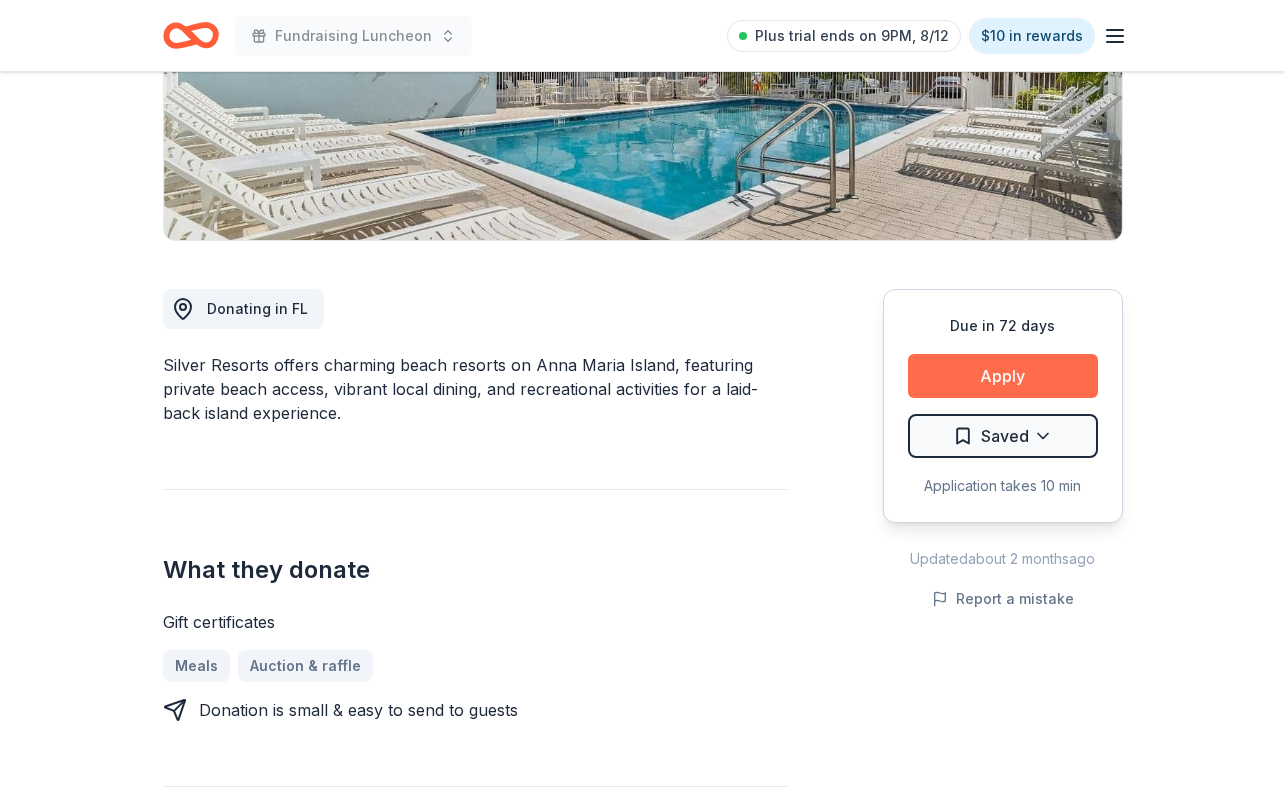 click on "Apply" at bounding box center (1003, 376) 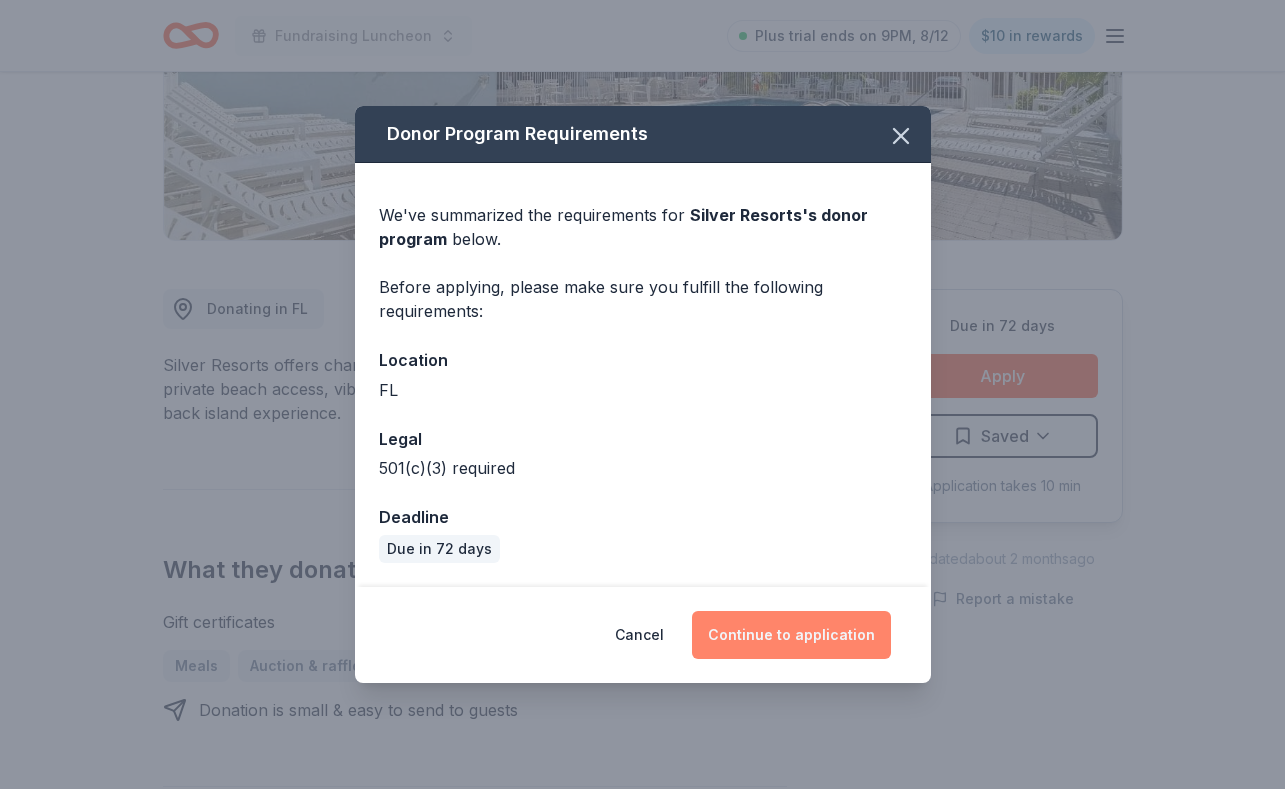 click on "Continue to application" at bounding box center (791, 635) 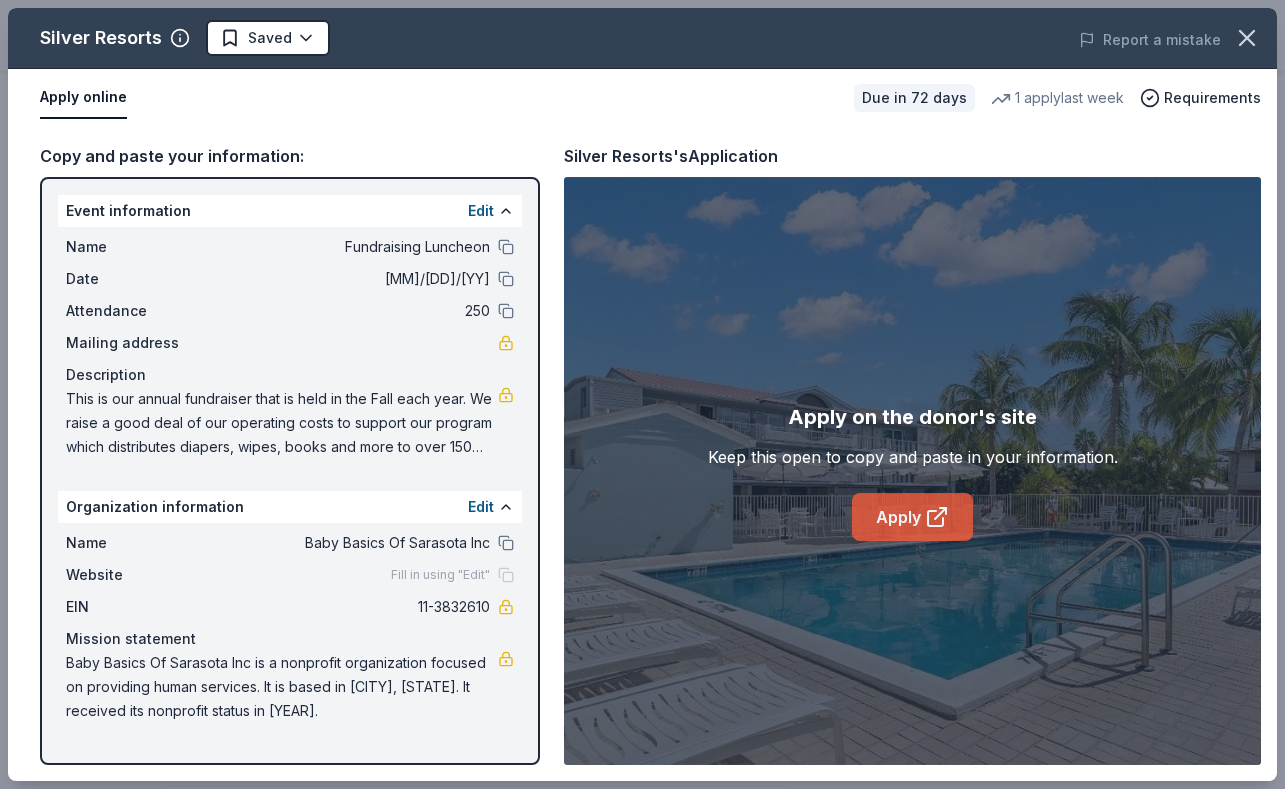 click on "Apply" at bounding box center (912, 517) 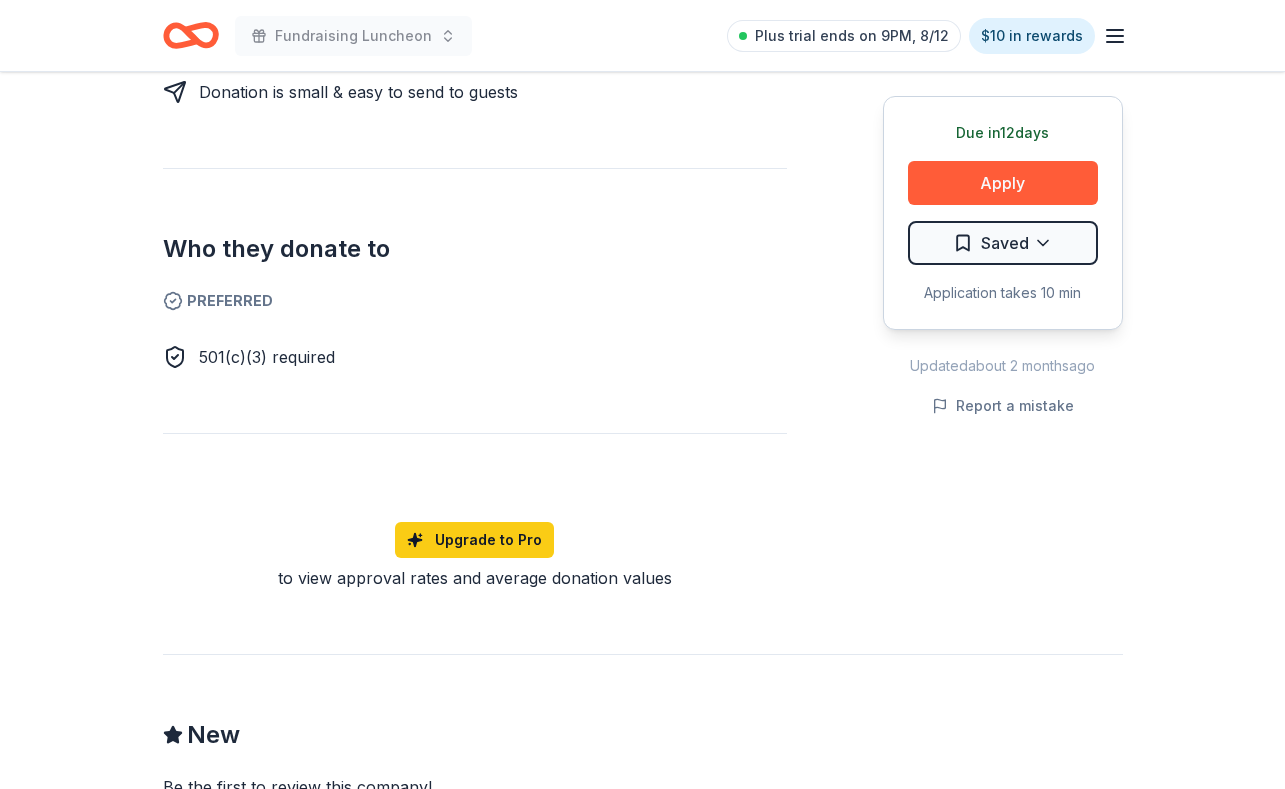 scroll, scrollTop: 1047, scrollLeft: 0, axis: vertical 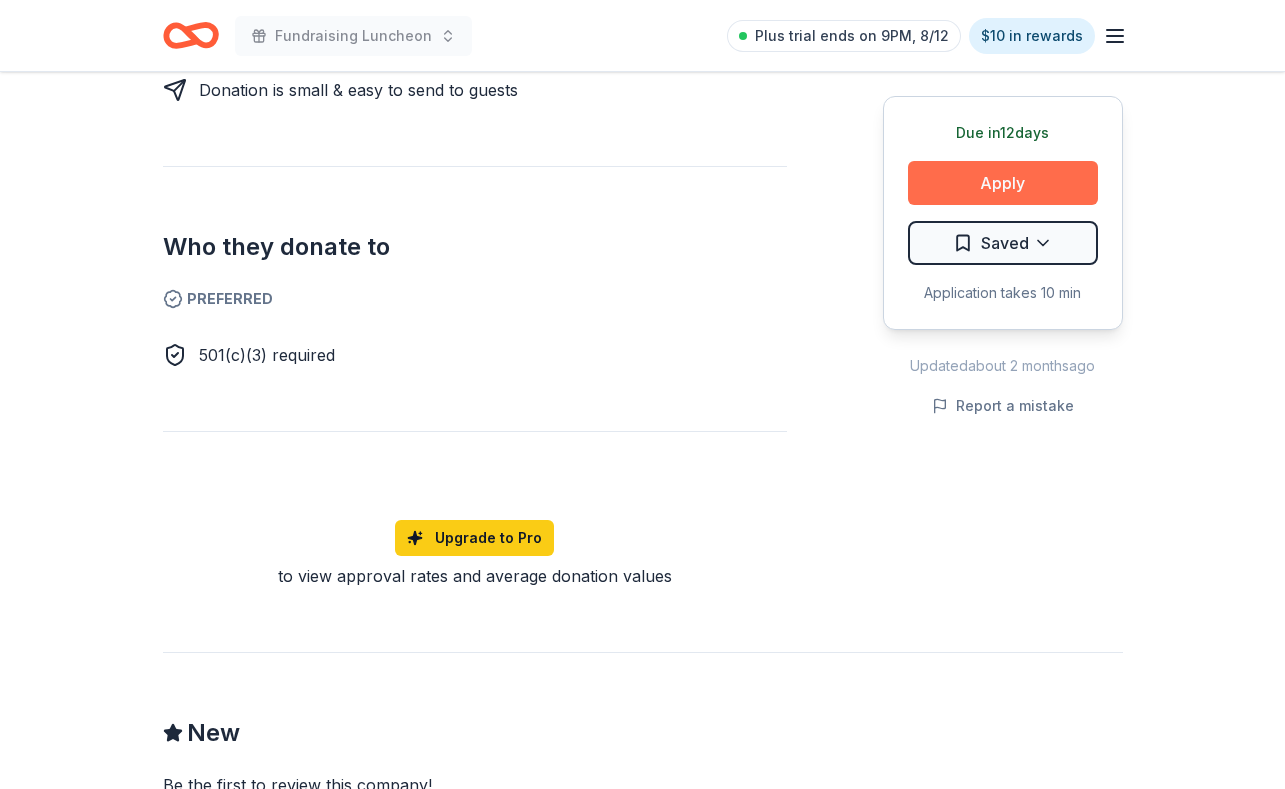 click on "Apply" at bounding box center [1003, 183] 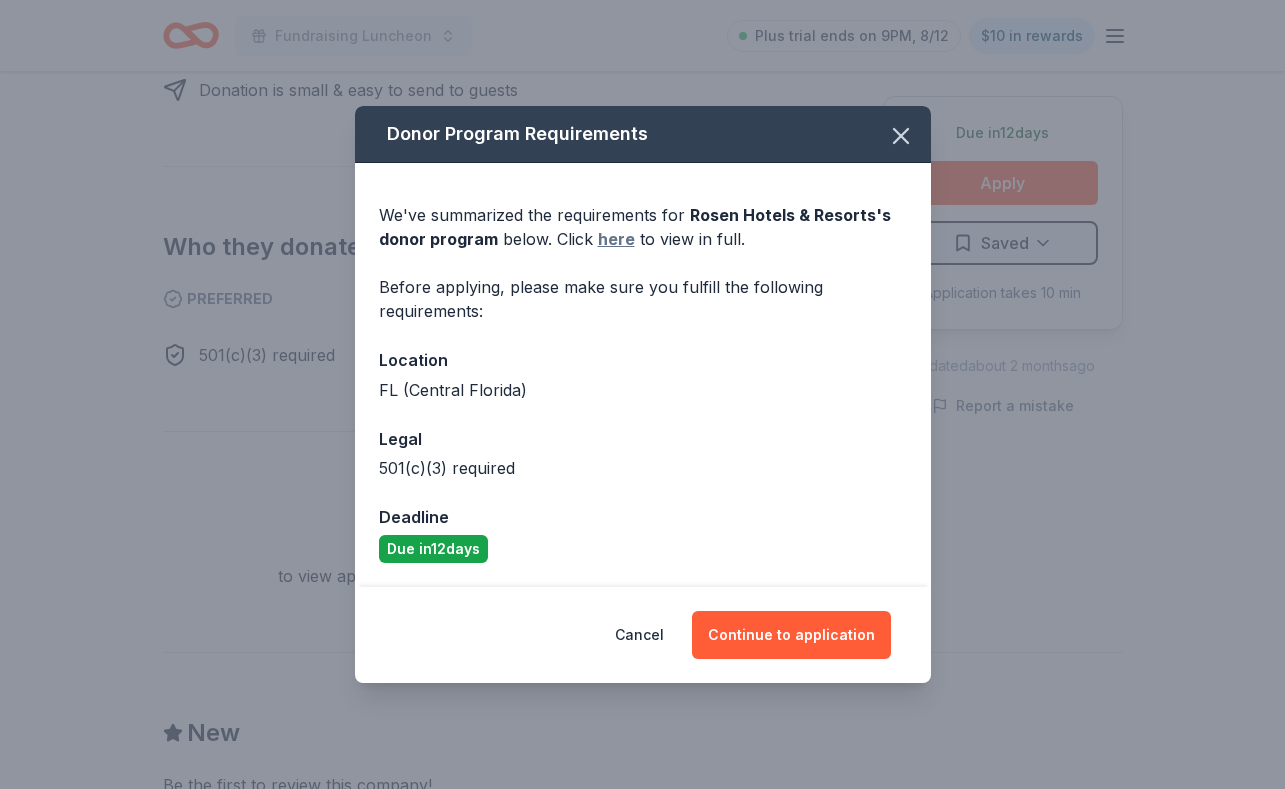 click on "here" at bounding box center [616, 239] 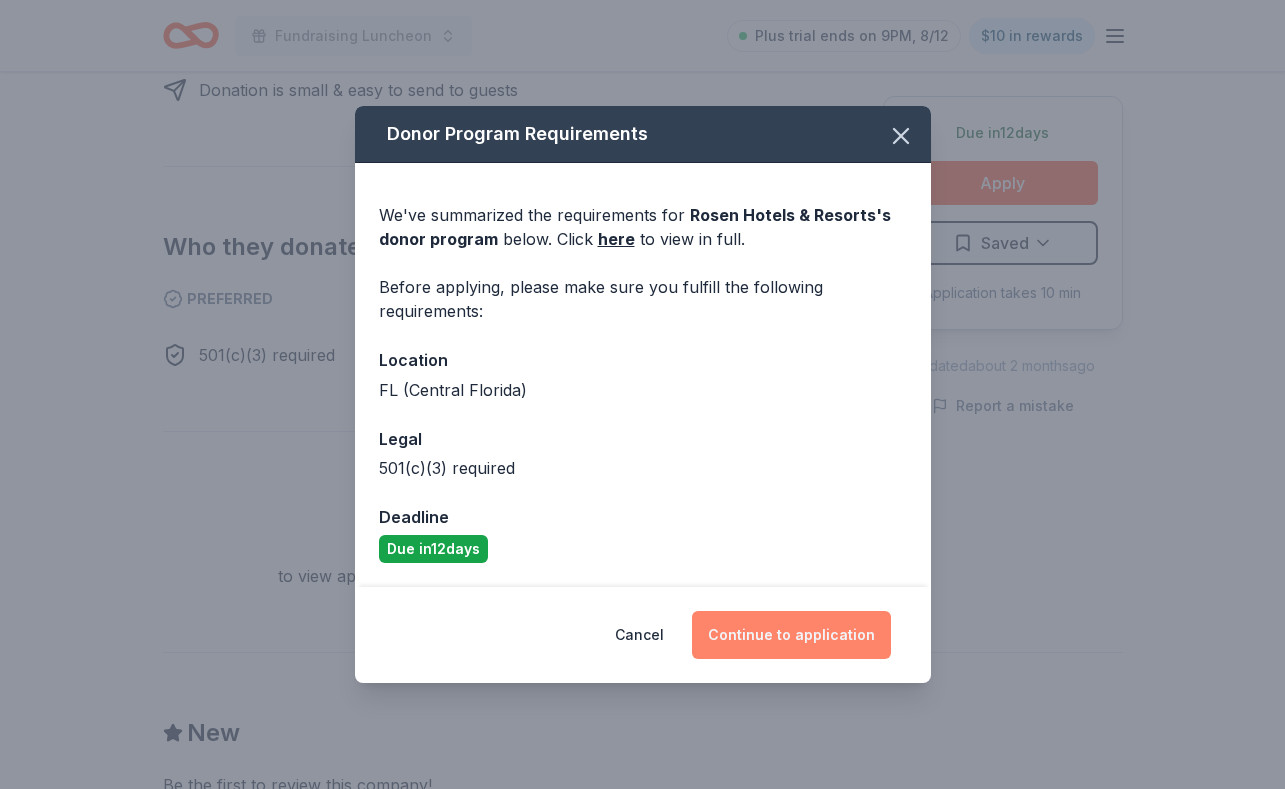 click on "Continue to application" at bounding box center (791, 635) 